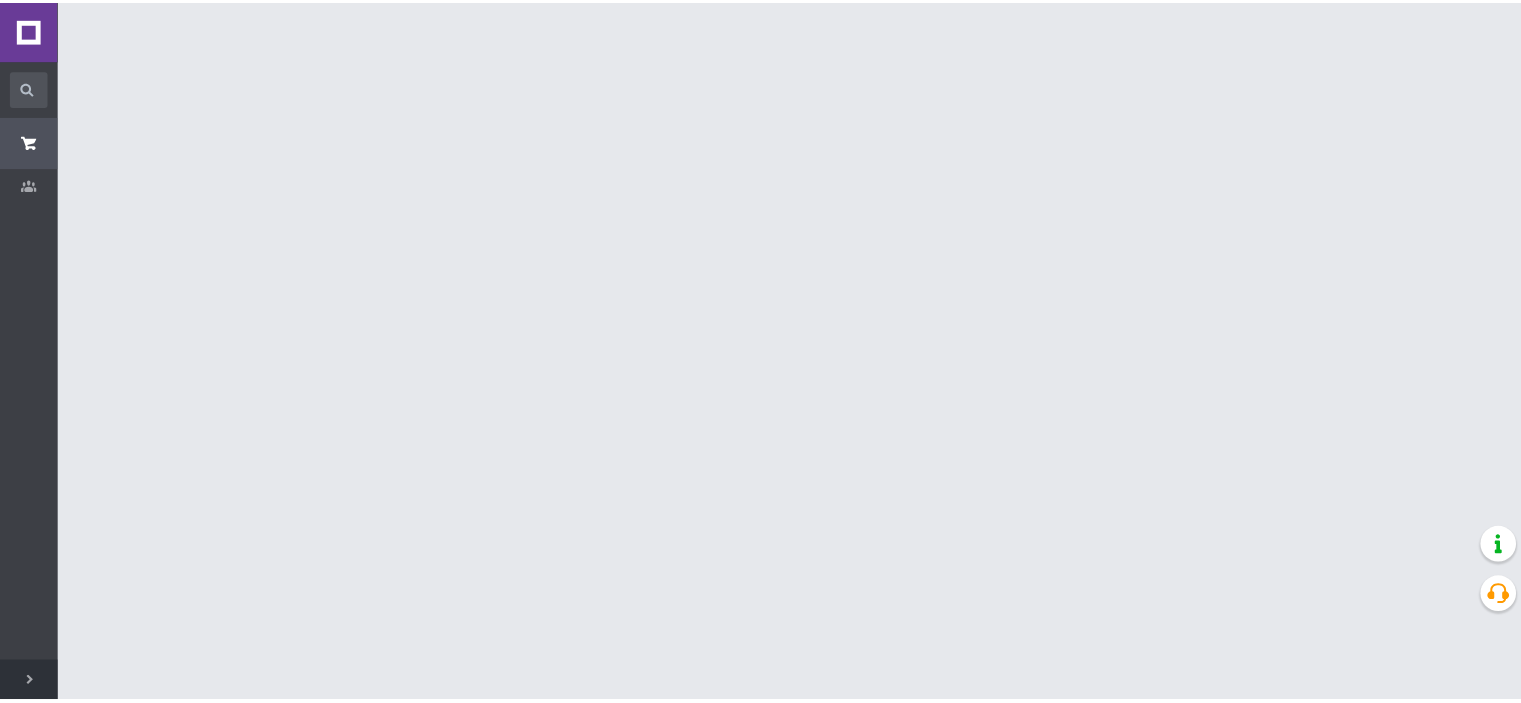 scroll, scrollTop: 0, scrollLeft: 0, axis: both 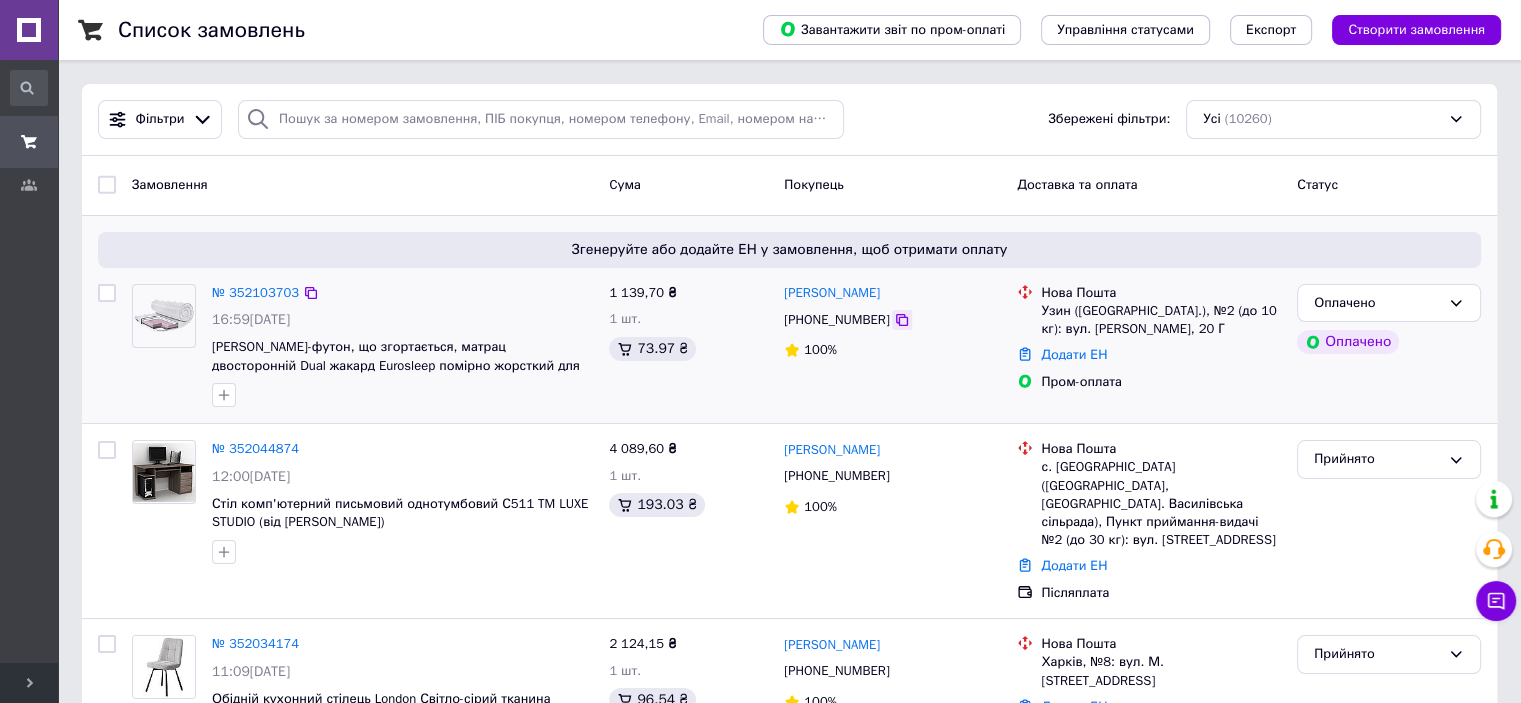 click 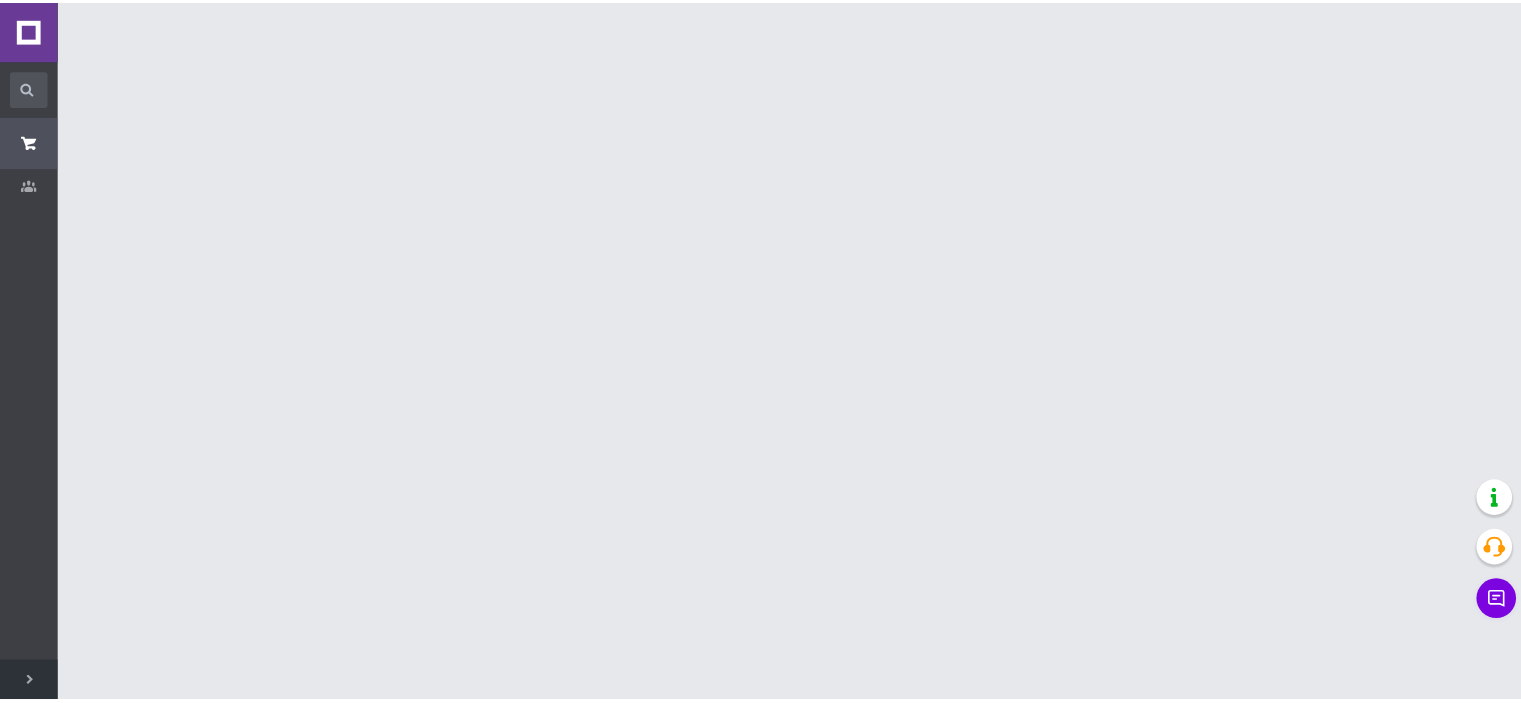 scroll, scrollTop: 0, scrollLeft: 0, axis: both 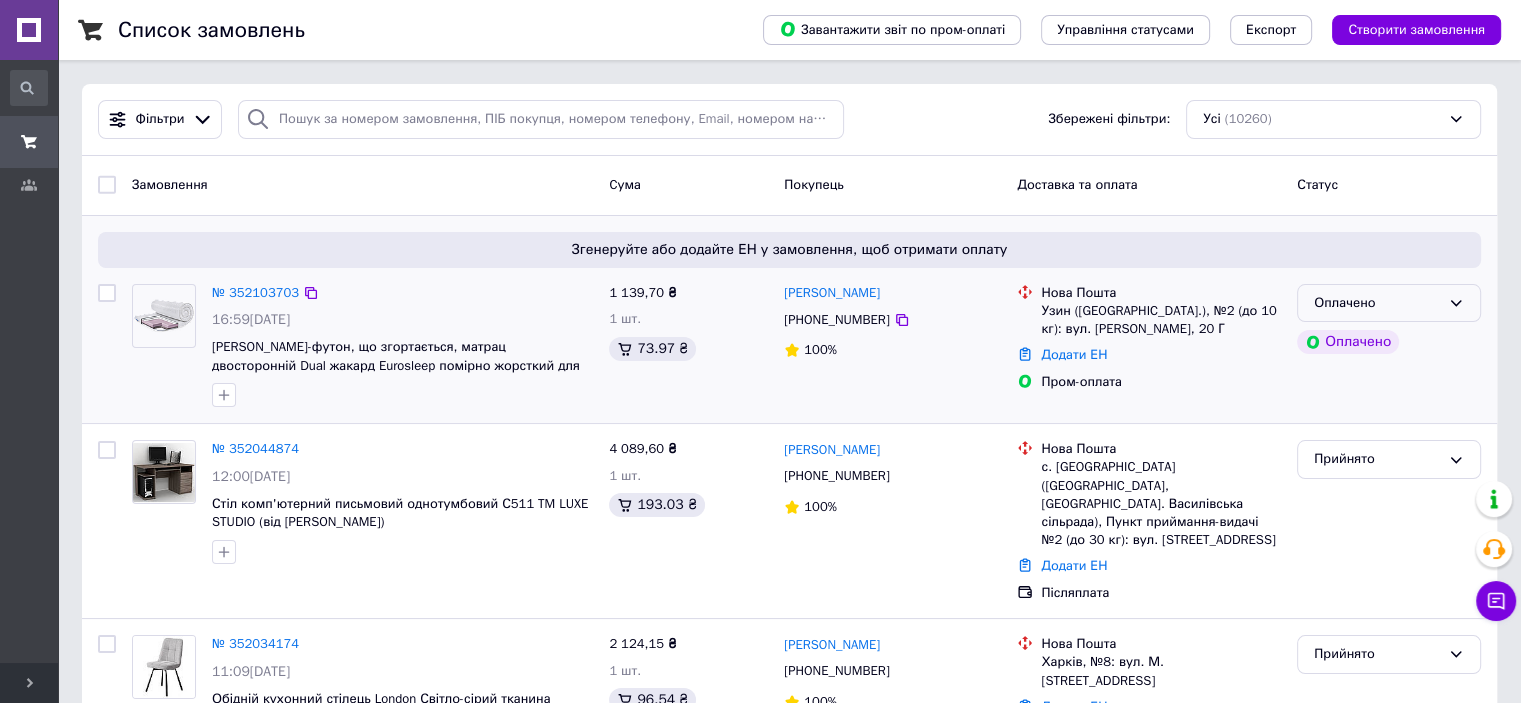 click 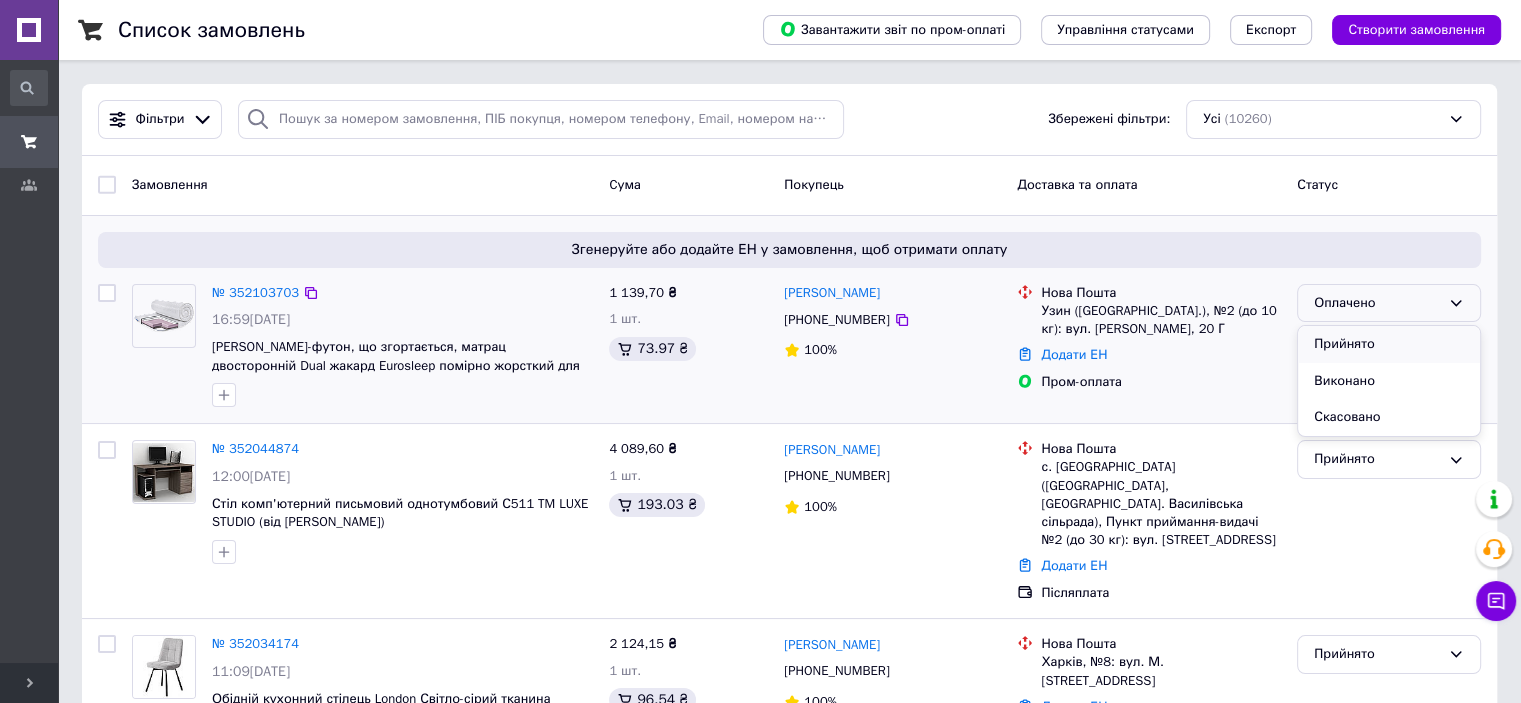 click on "Прийнято" at bounding box center [1389, 344] 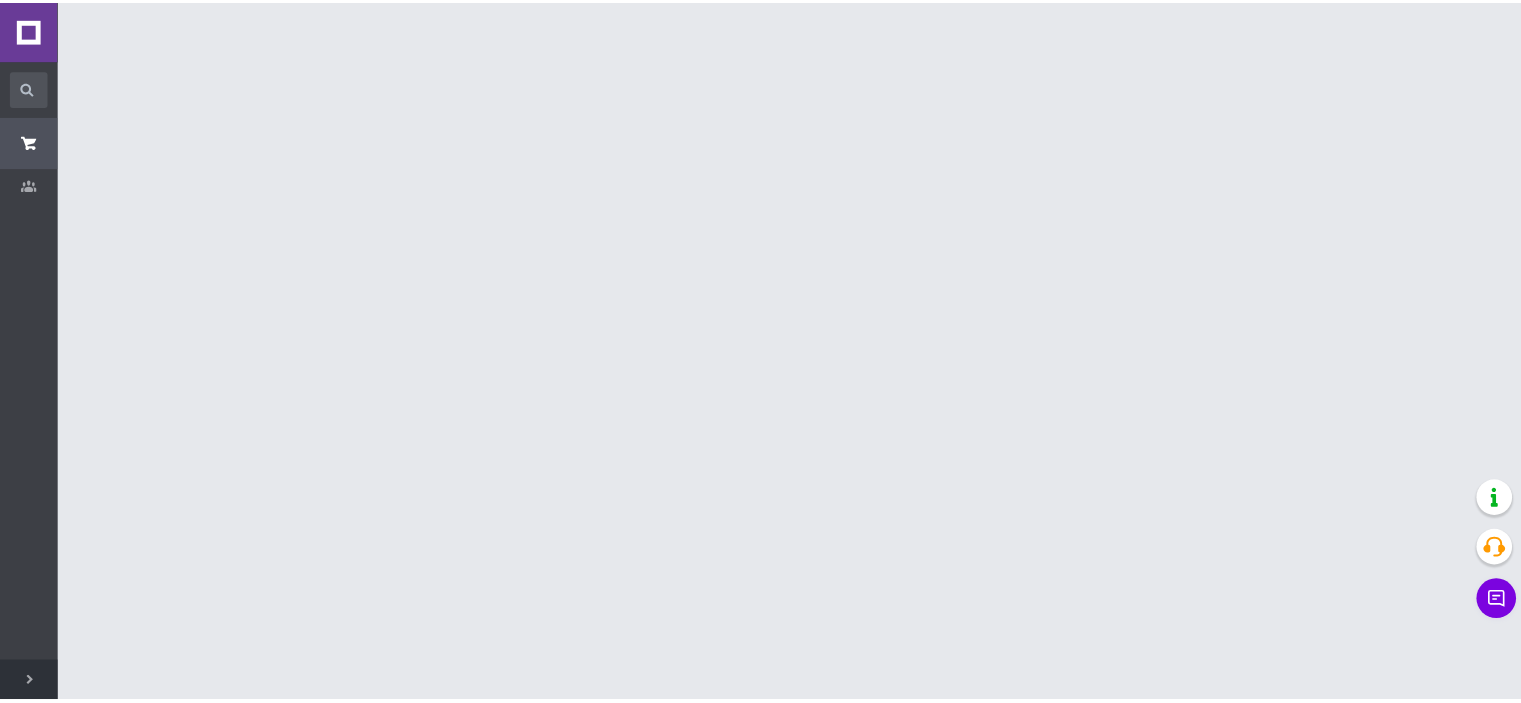 scroll, scrollTop: 0, scrollLeft: 0, axis: both 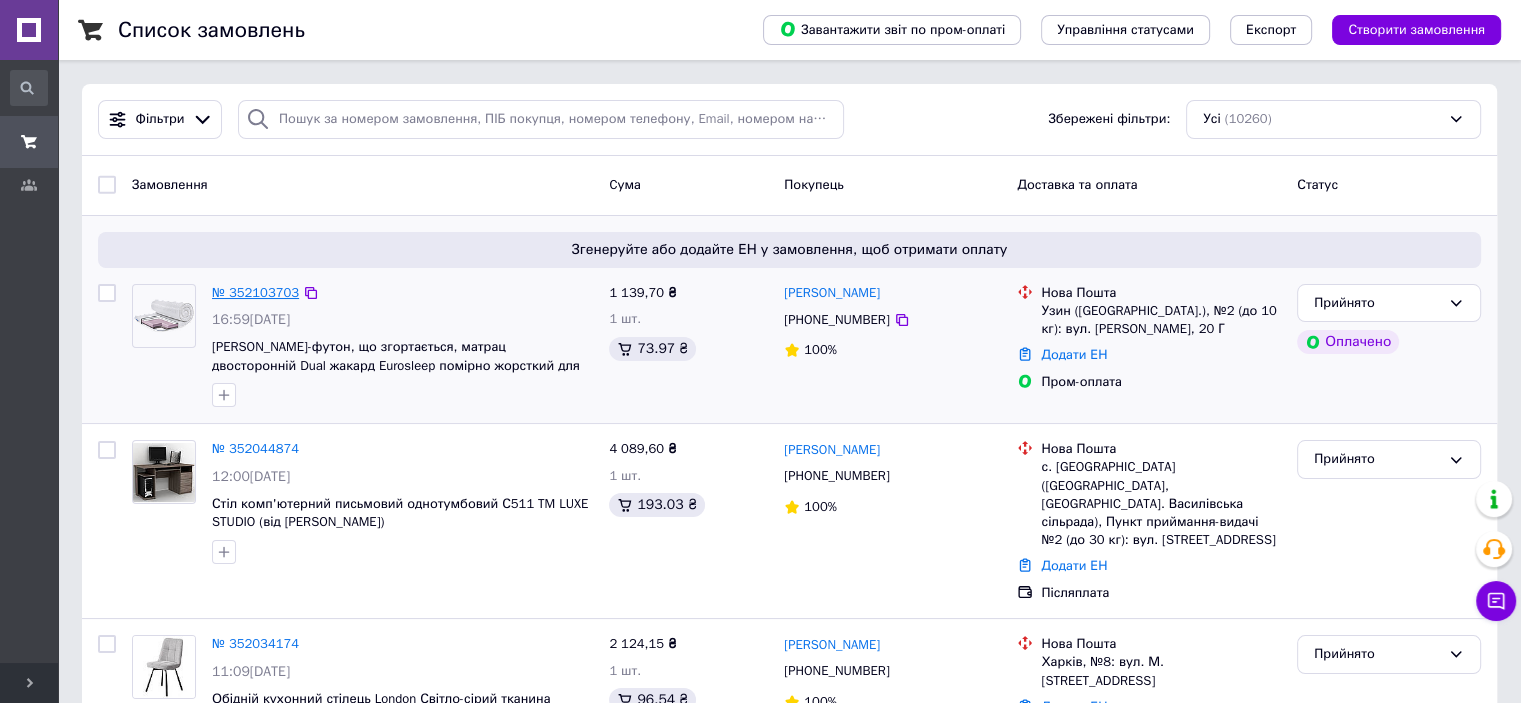 click on "№ 352103703" at bounding box center (255, 292) 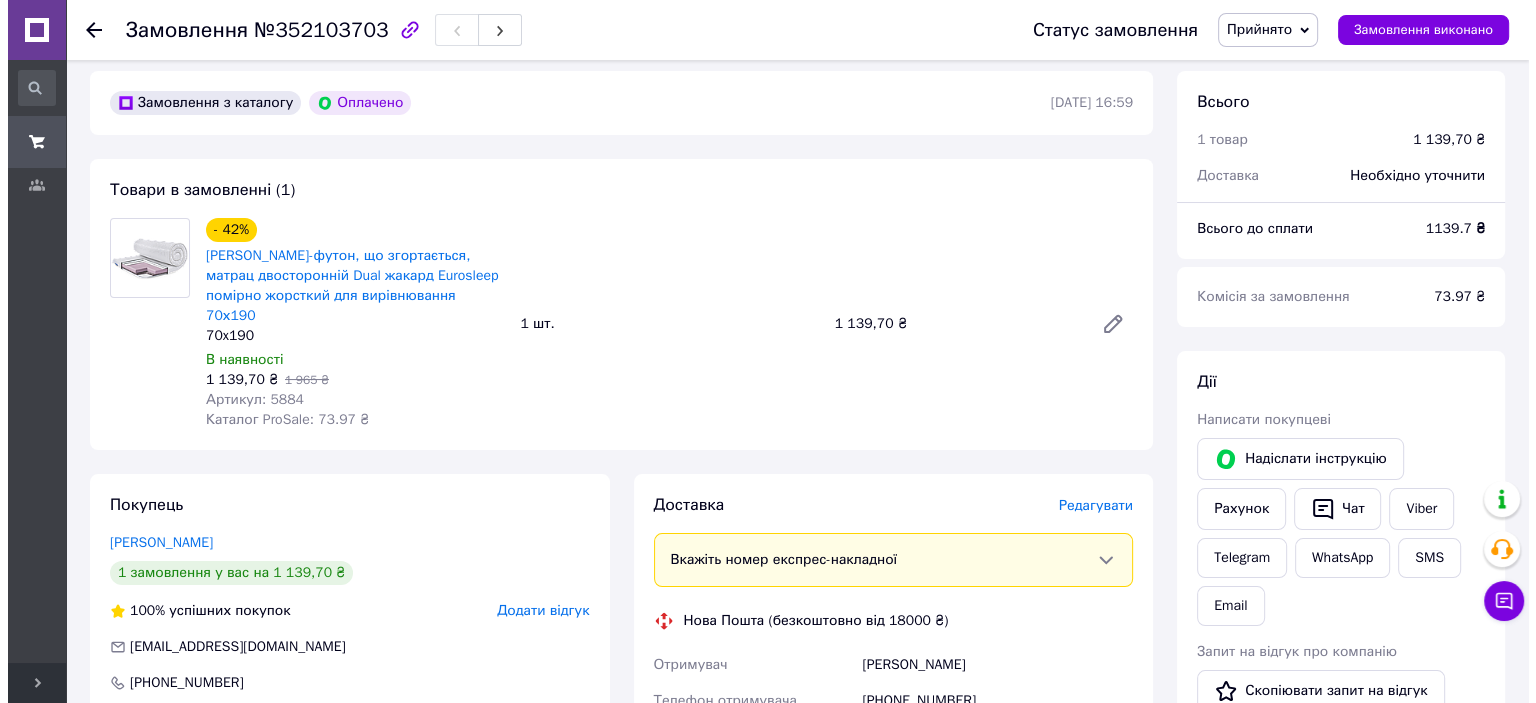 scroll, scrollTop: 400, scrollLeft: 0, axis: vertical 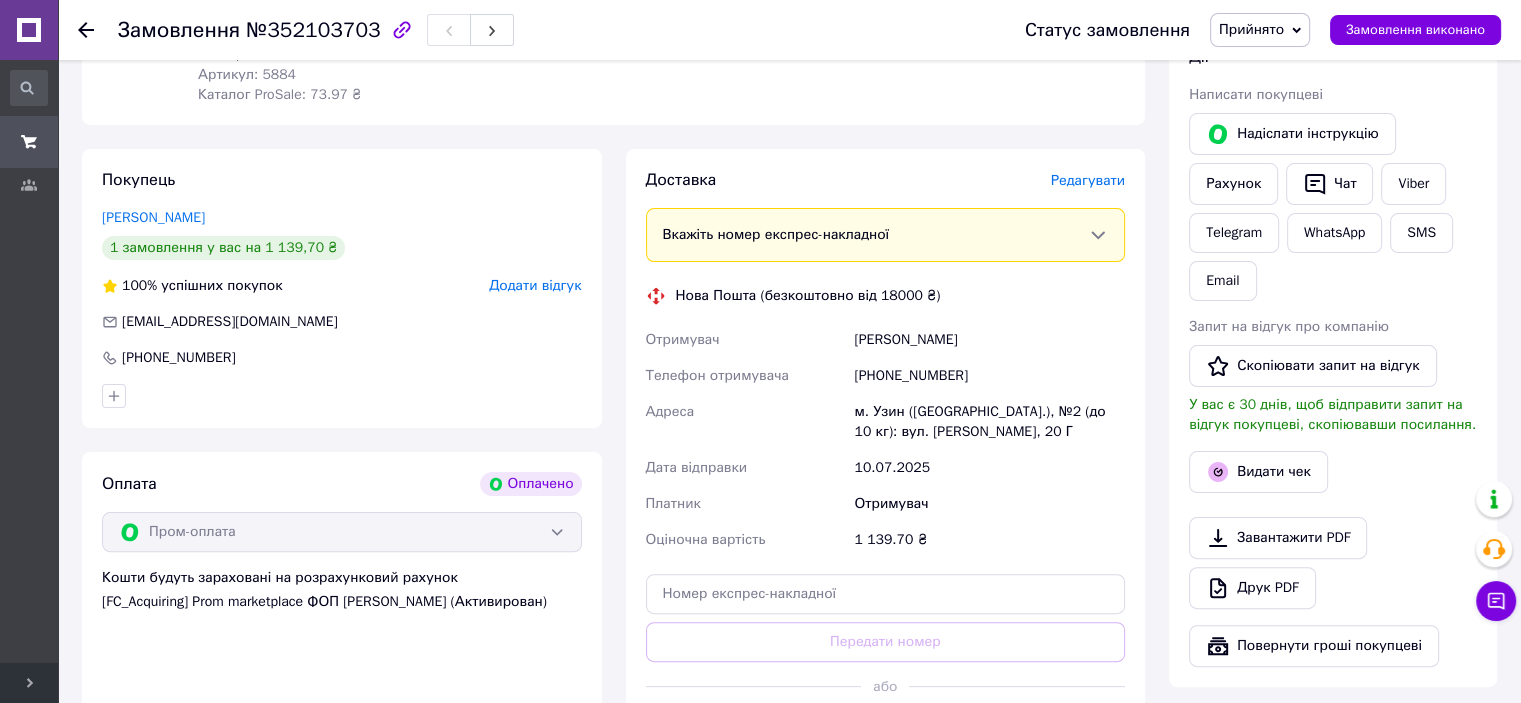click on "Редагувати" at bounding box center [1088, 180] 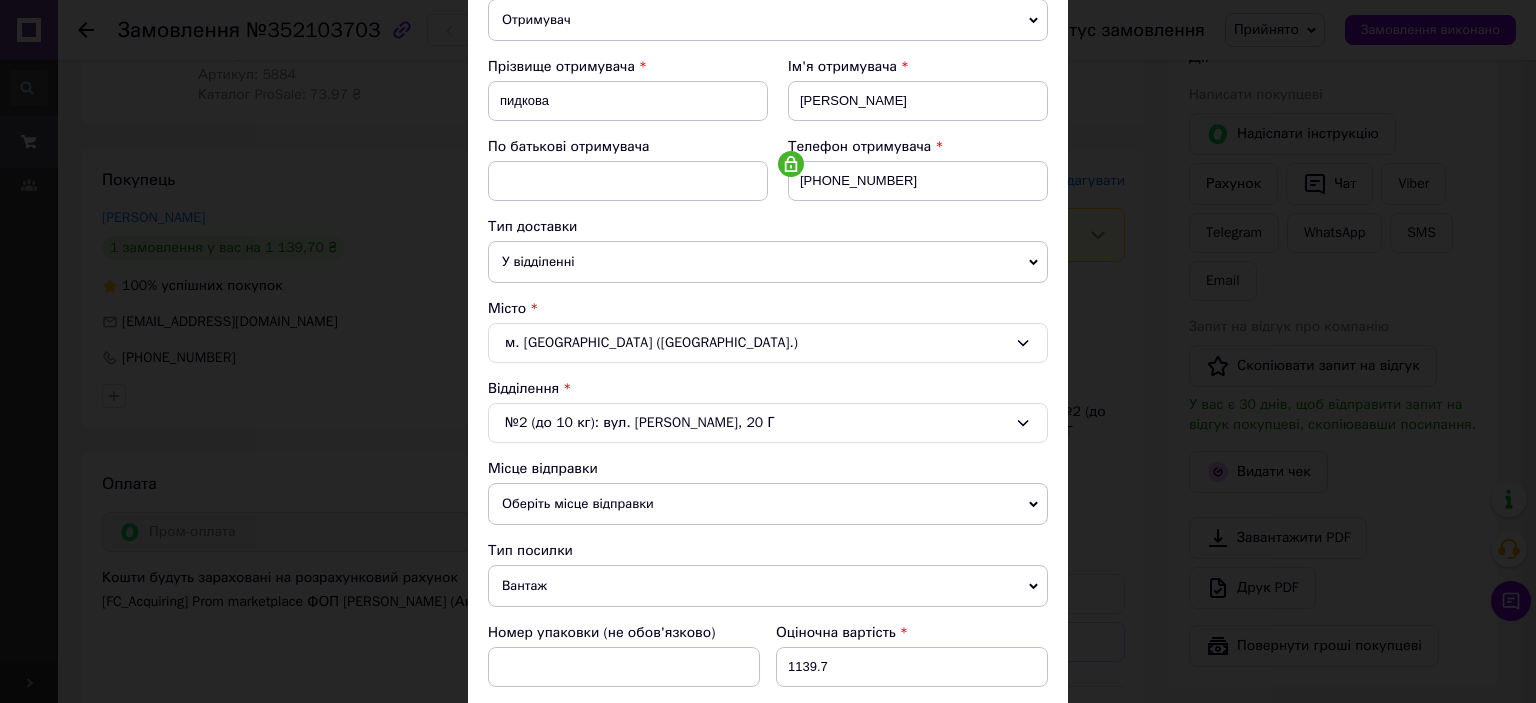 scroll, scrollTop: 400, scrollLeft: 0, axis: vertical 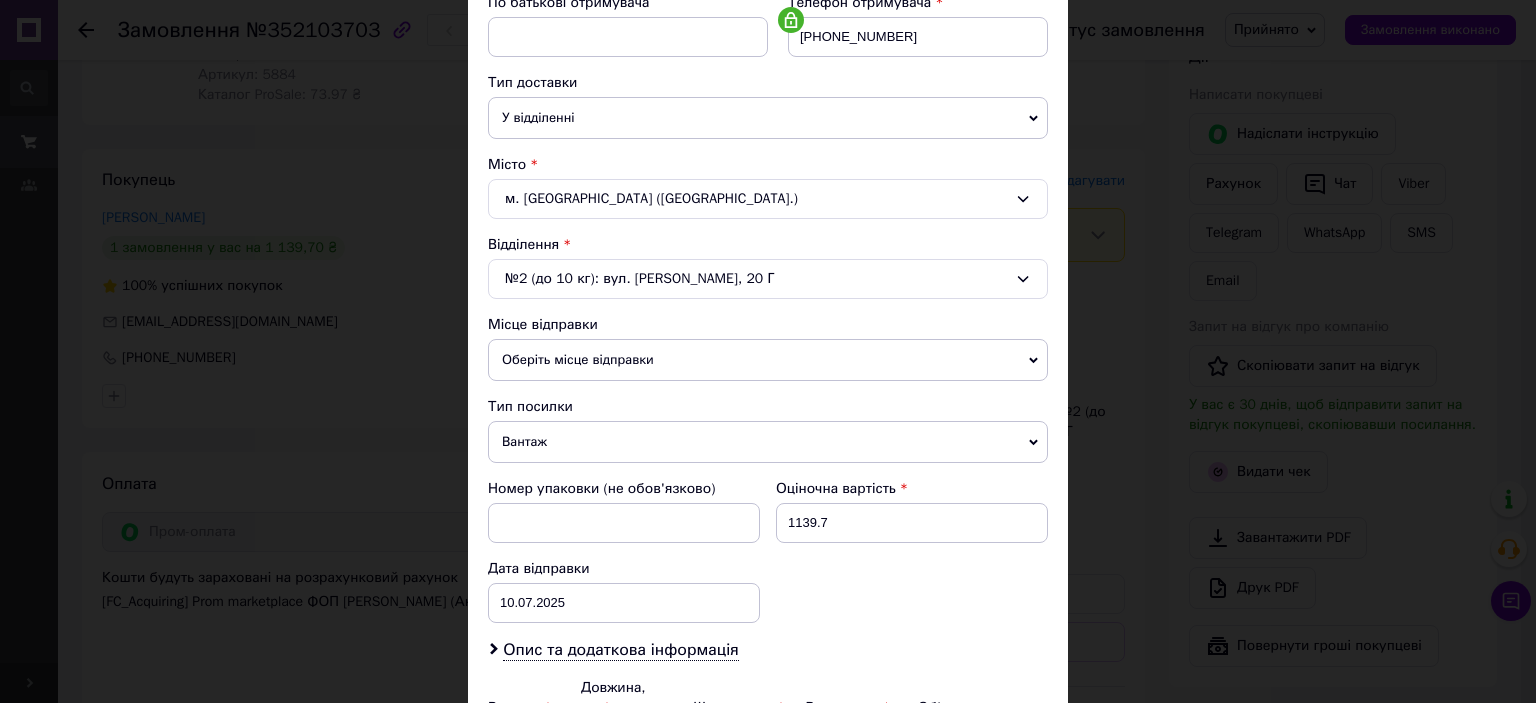click on "№2 (до 10 кг): вул. [PERSON_NAME], 20 Г" at bounding box center [768, 279] 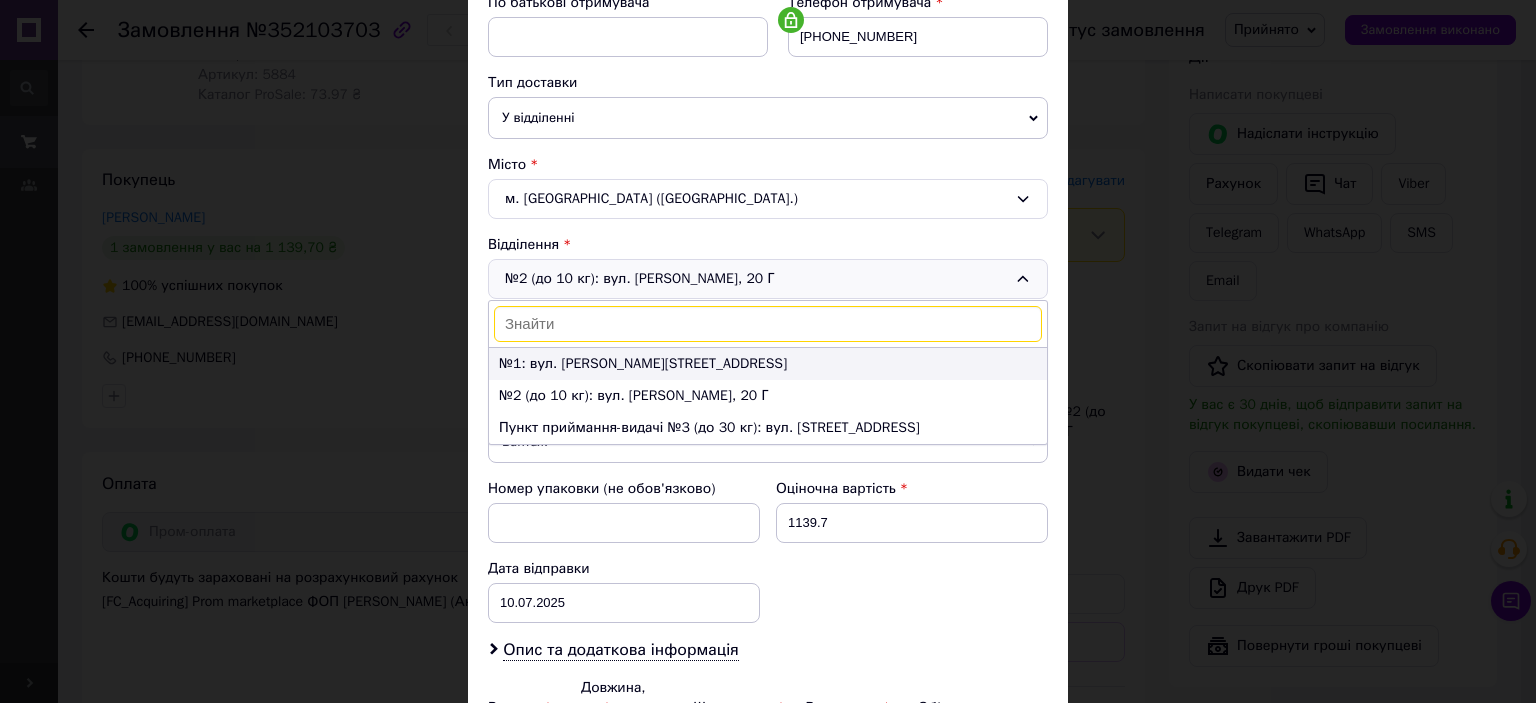 click on "№1: вул. [PERSON_NAME][STREET_ADDRESS]" at bounding box center [768, 364] 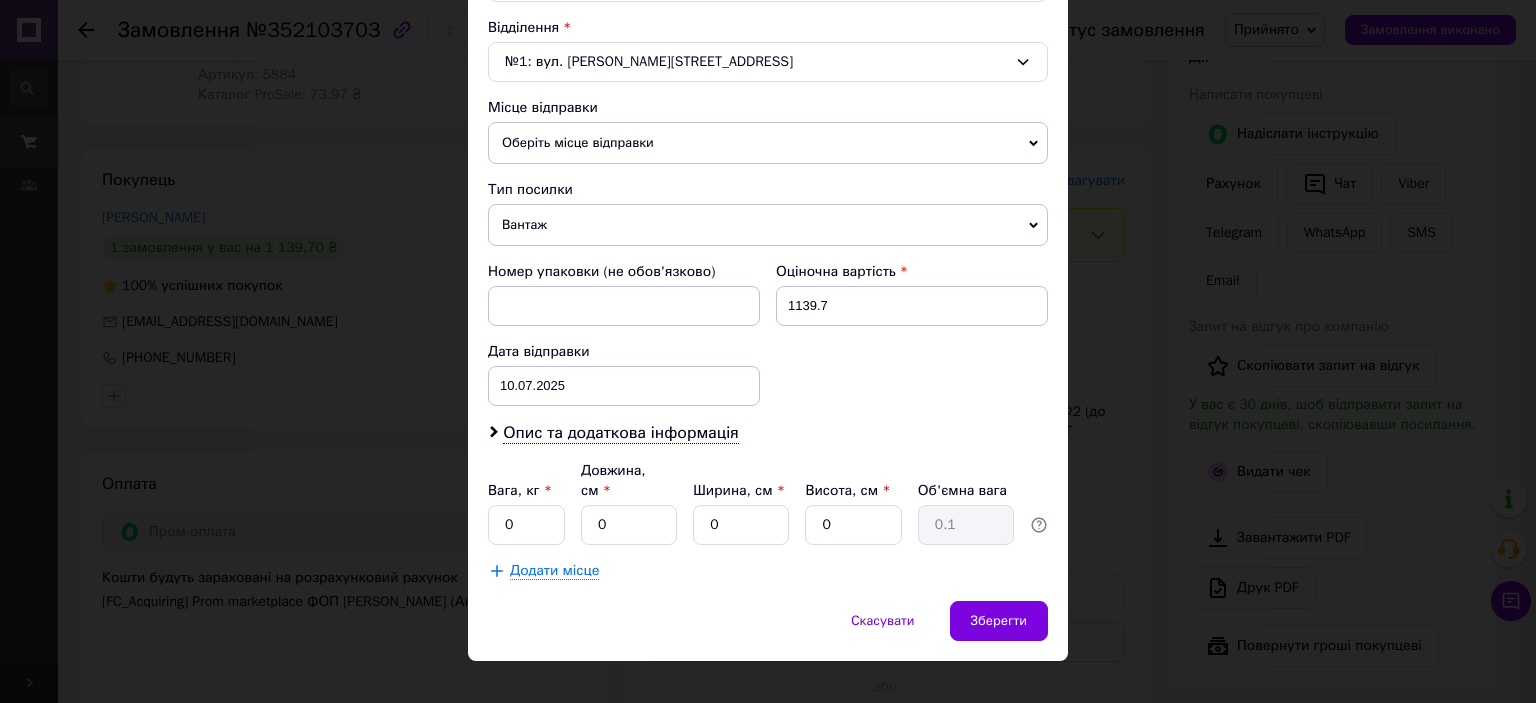 scroll, scrollTop: 619, scrollLeft: 0, axis: vertical 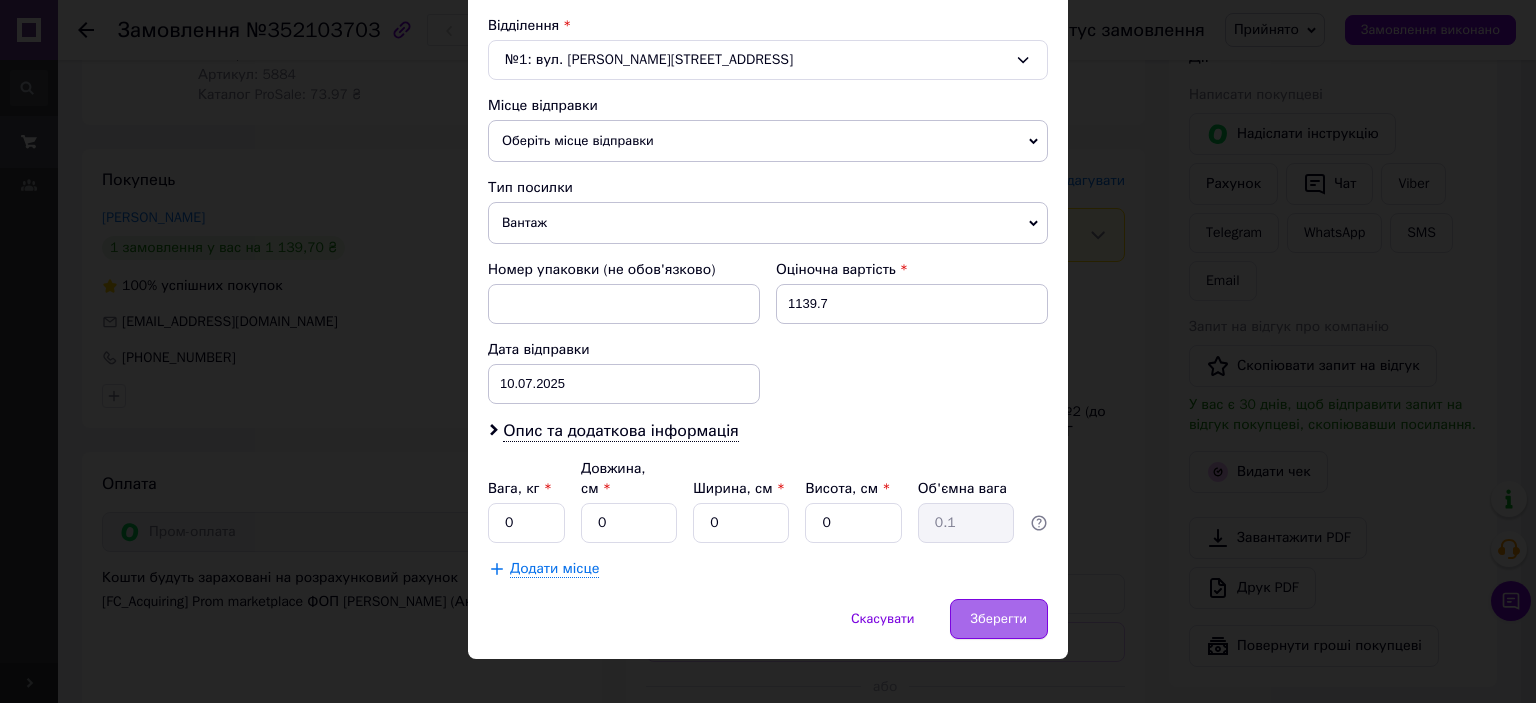 click on "Зберегти" at bounding box center [999, 619] 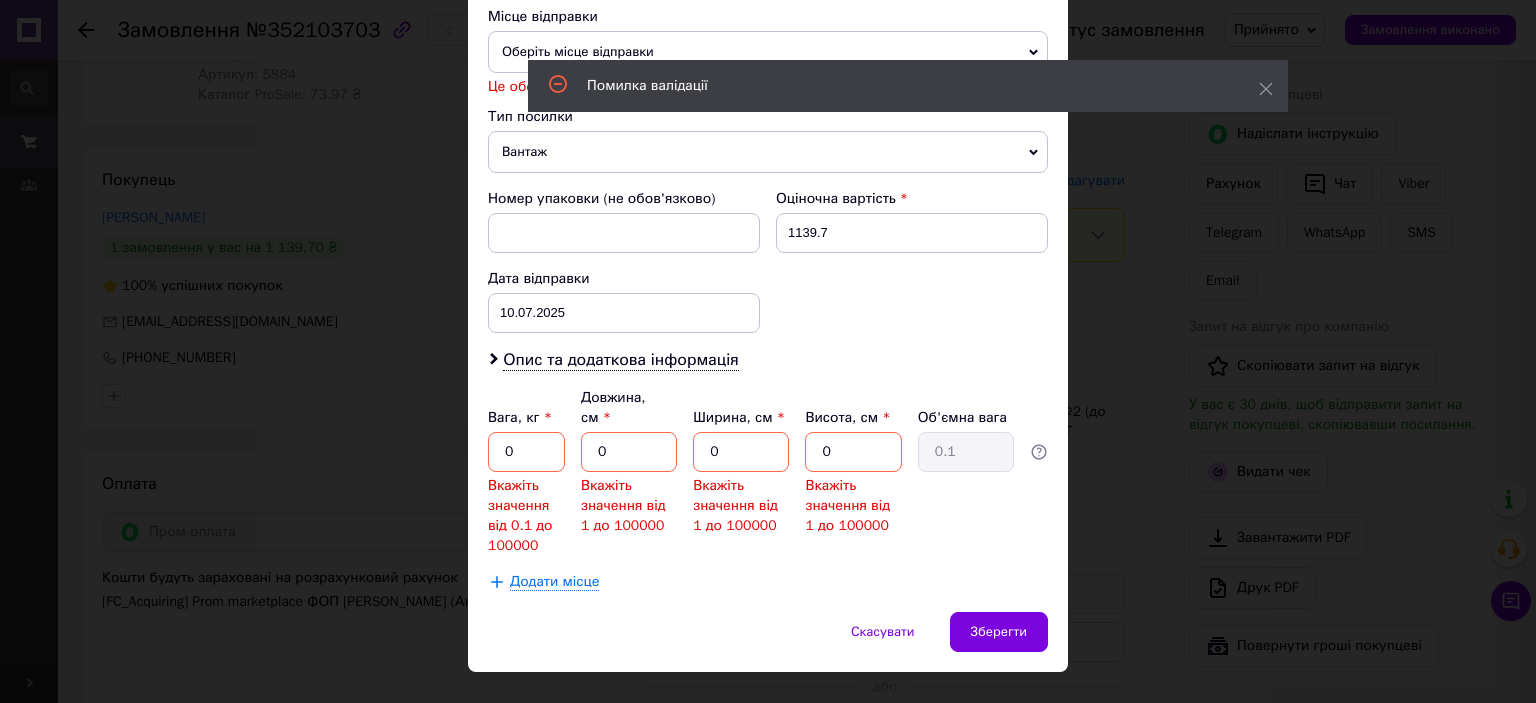 scroll, scrollTop: 721, scrollLeft: 0, axis: vertical 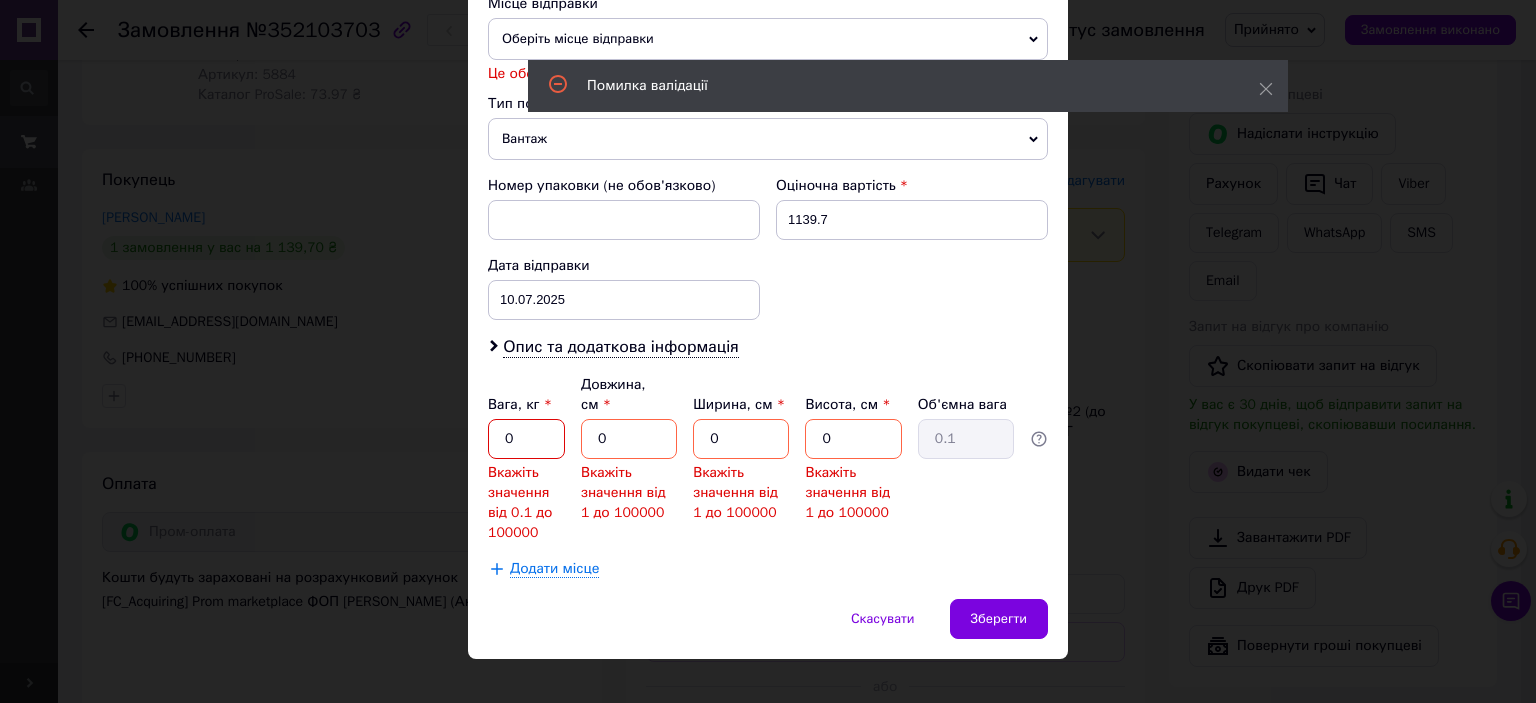 click on "0" at bounding box center (526, 439) 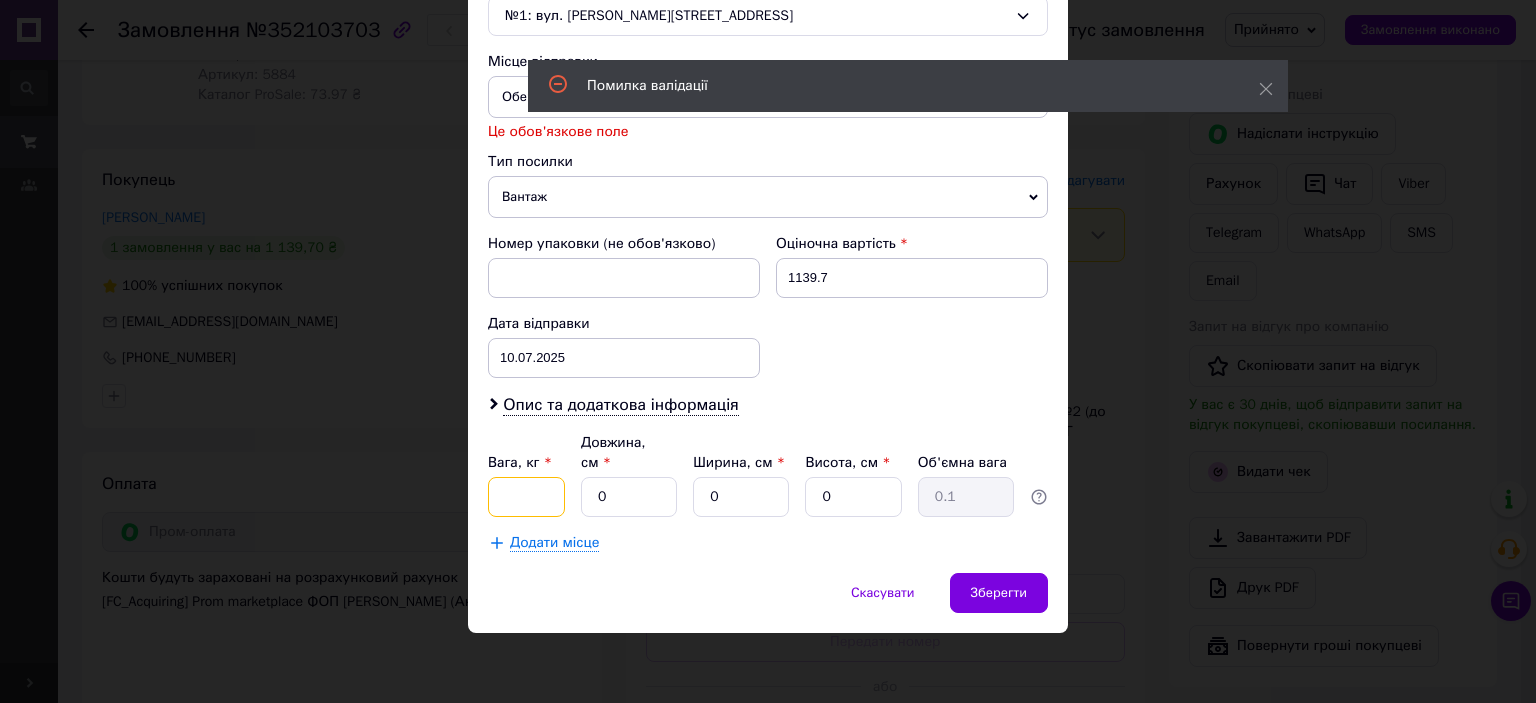 scroll, scrollTop: 637, scrollLeft: 0, axis: vertical 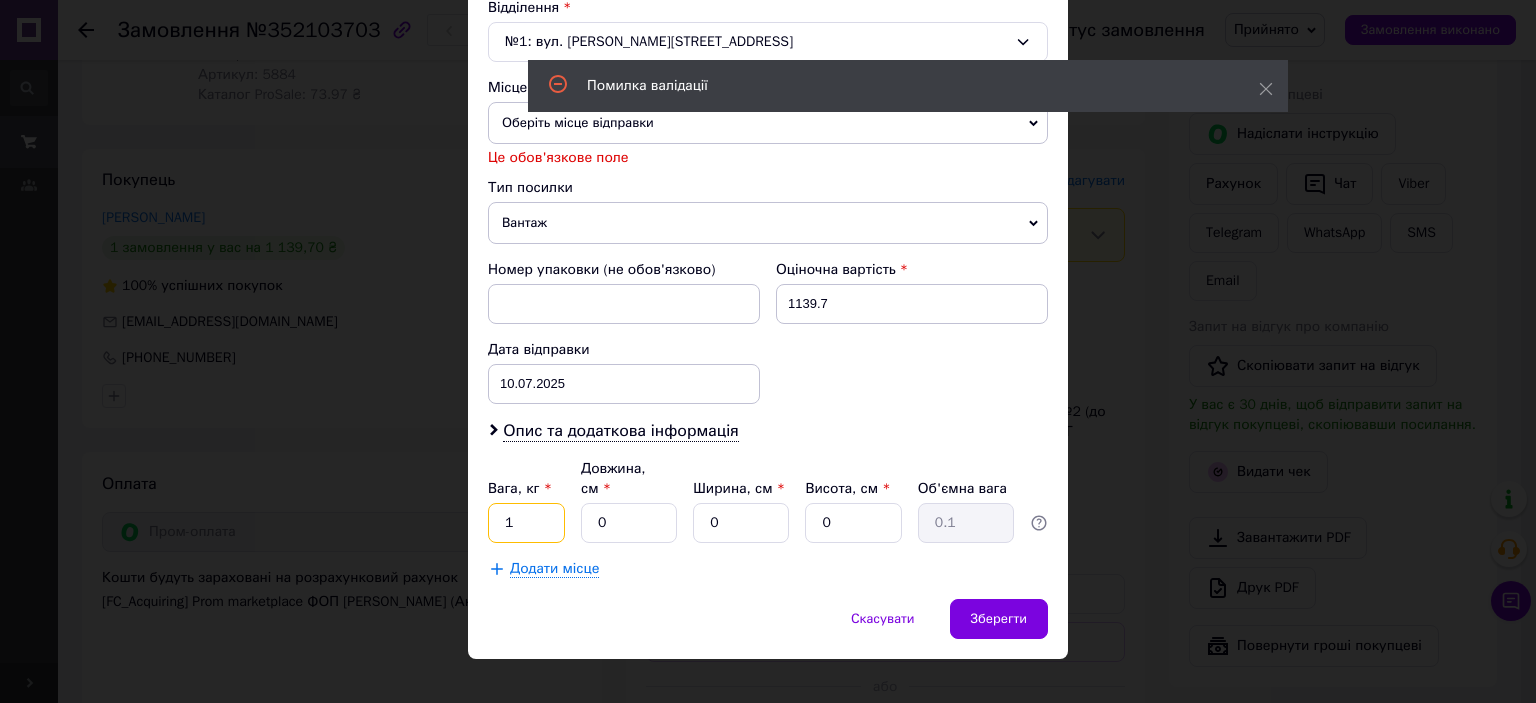 type on "1" 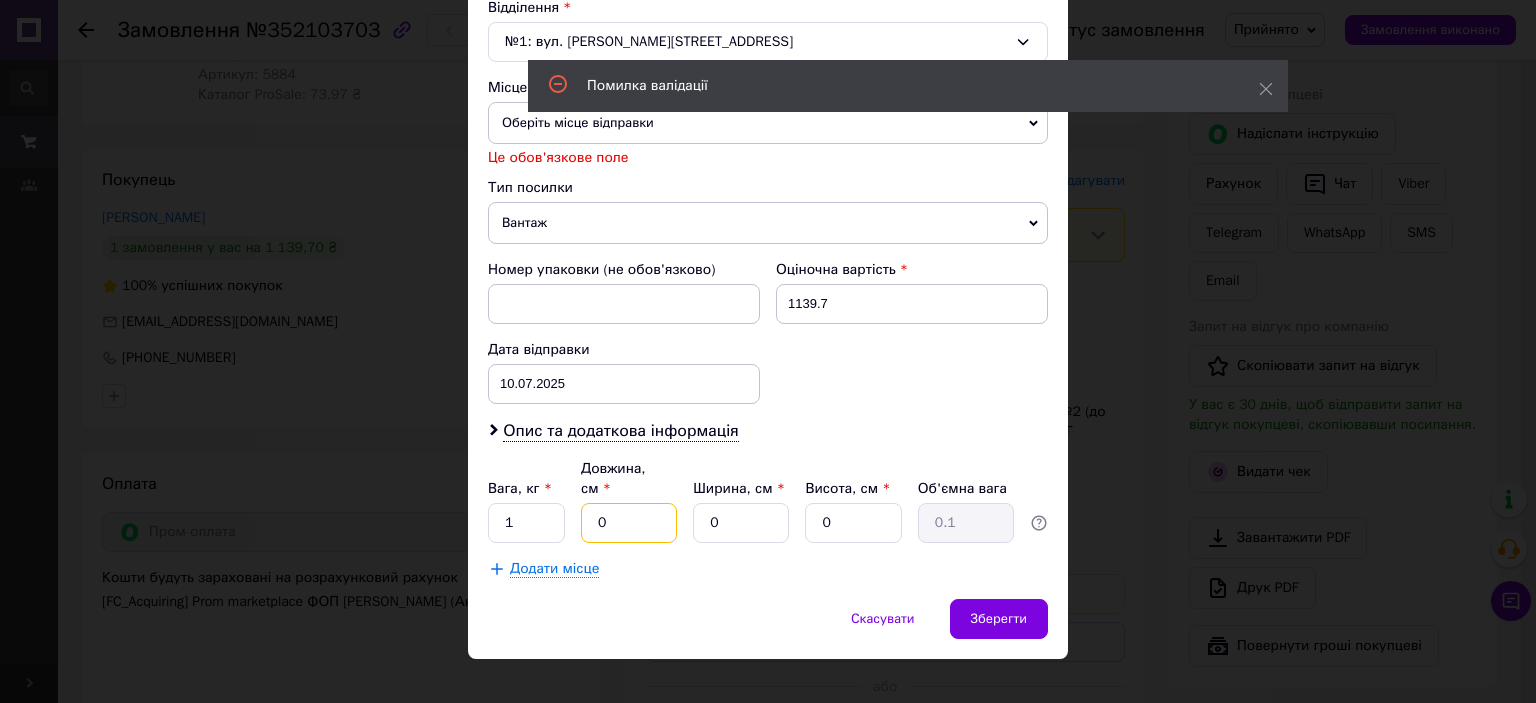 click on "Вага, кг   * 1 Довжина, см   * 0 Ширина, см   * 0 Висота, см   * 0 Об'ємна вага 0.1" at bounding box center [768, 501] 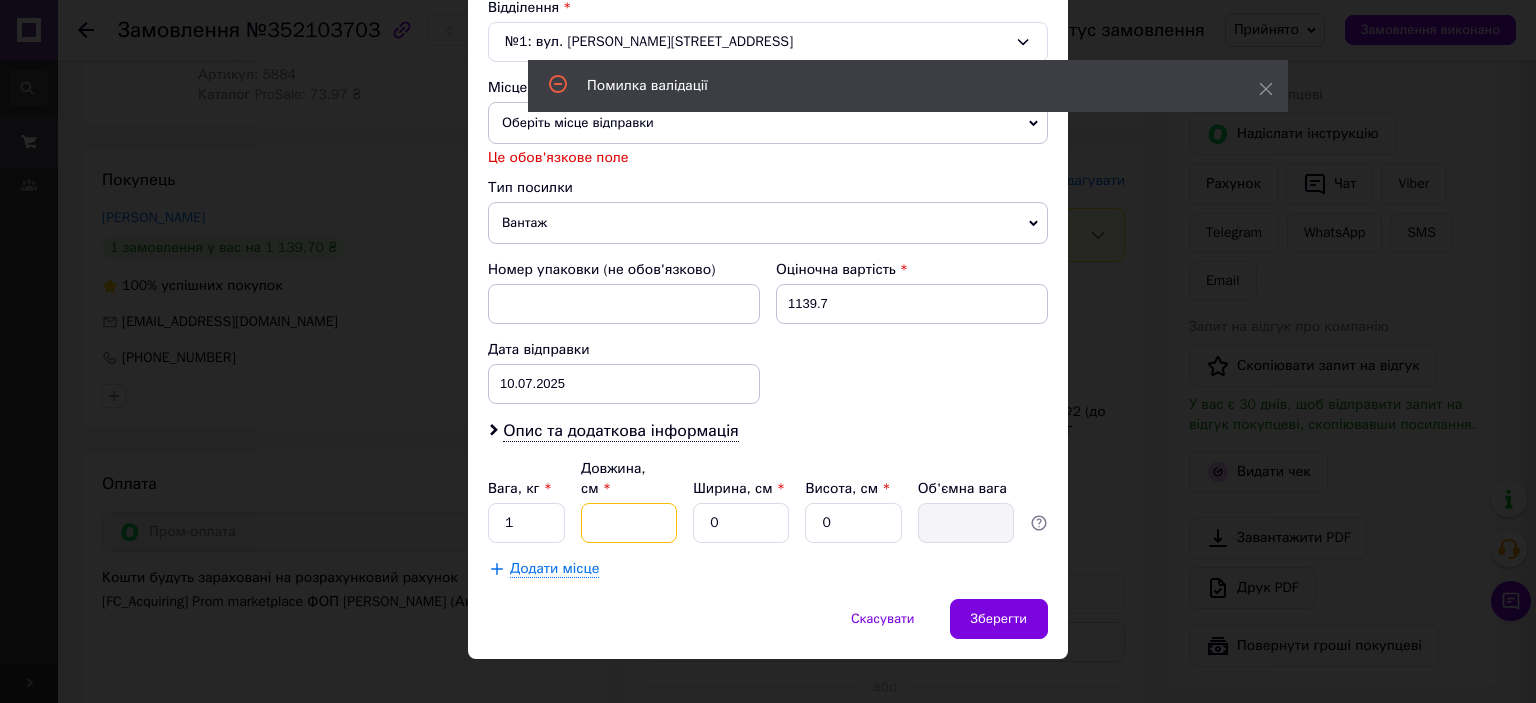 type on "1" 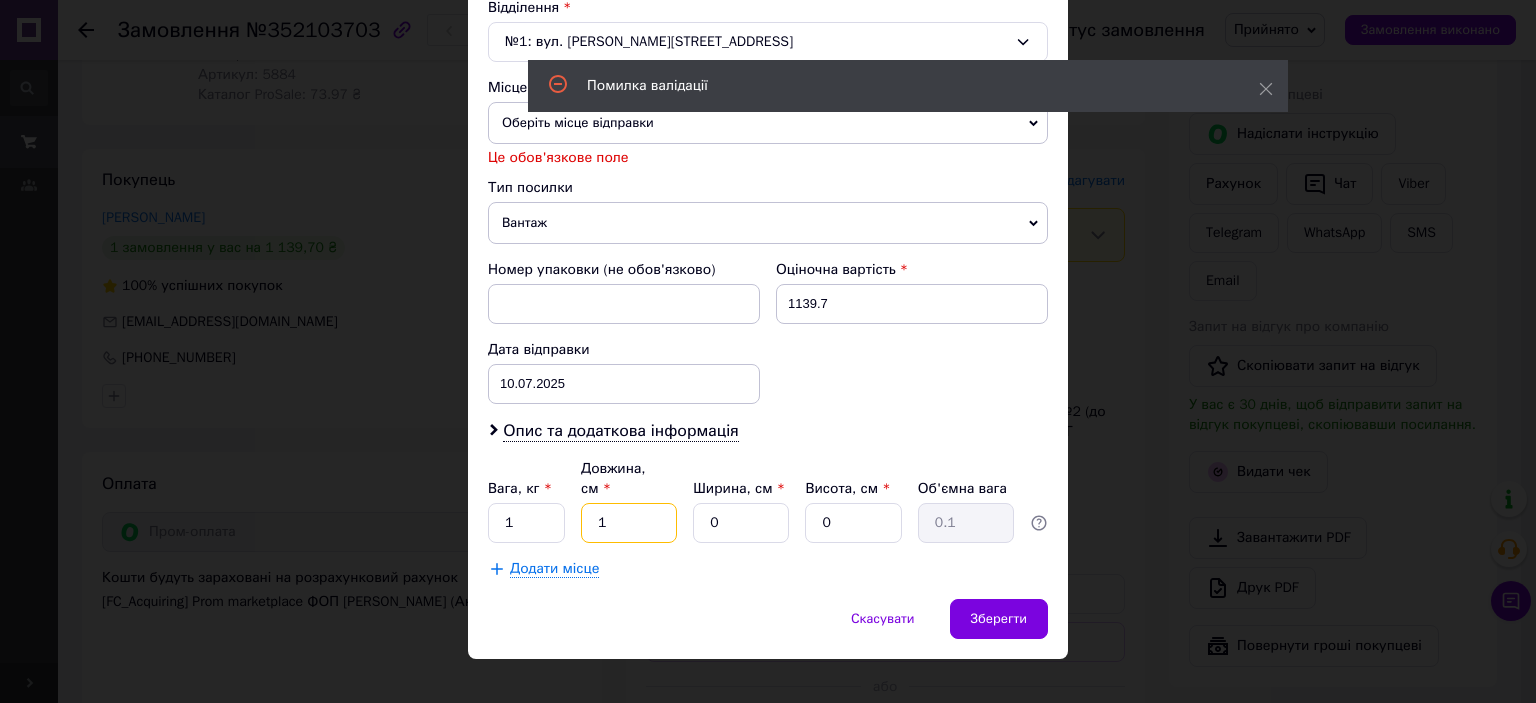 type on "1" 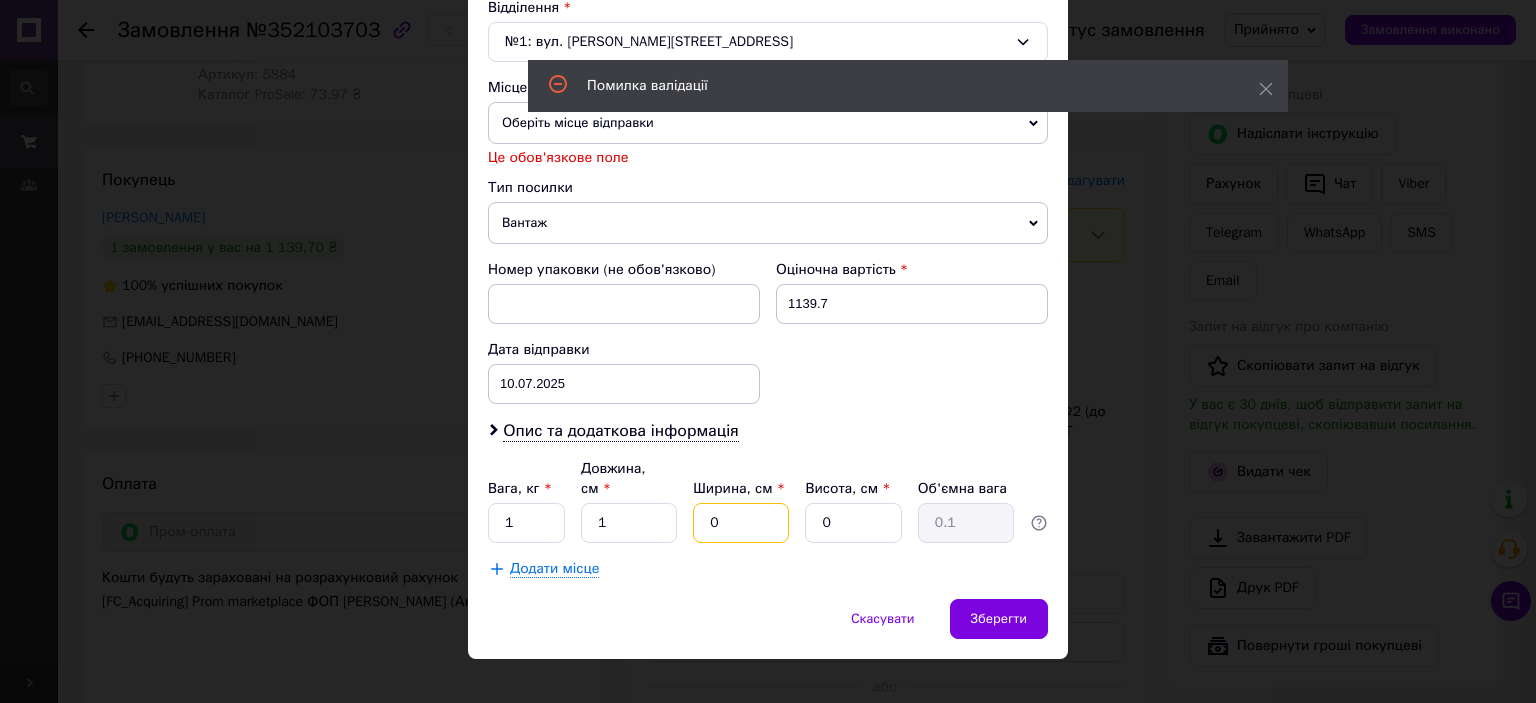 drag, startPoint x: 711, startPoint y: 494, endPoint x: 669, endPoint y: 494, distance: 42 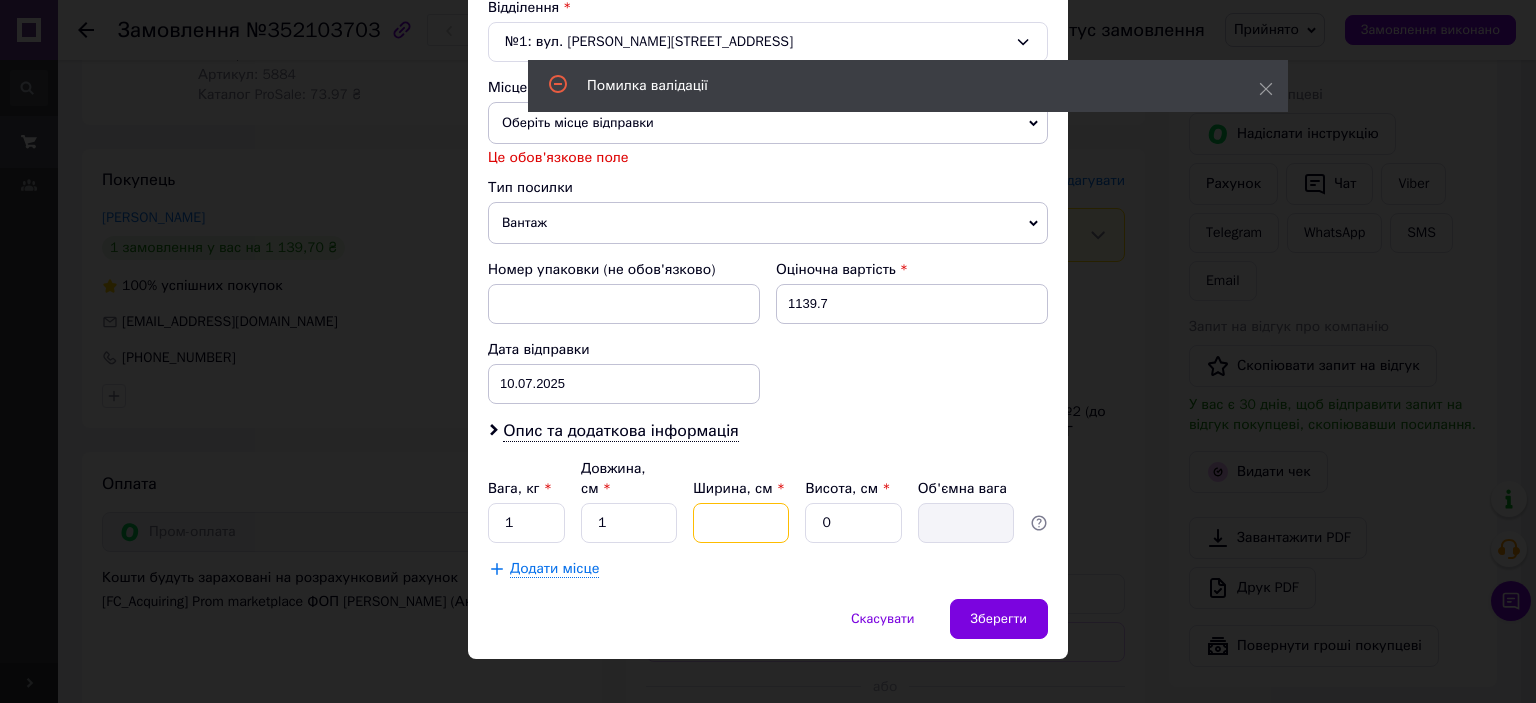 type on "1" 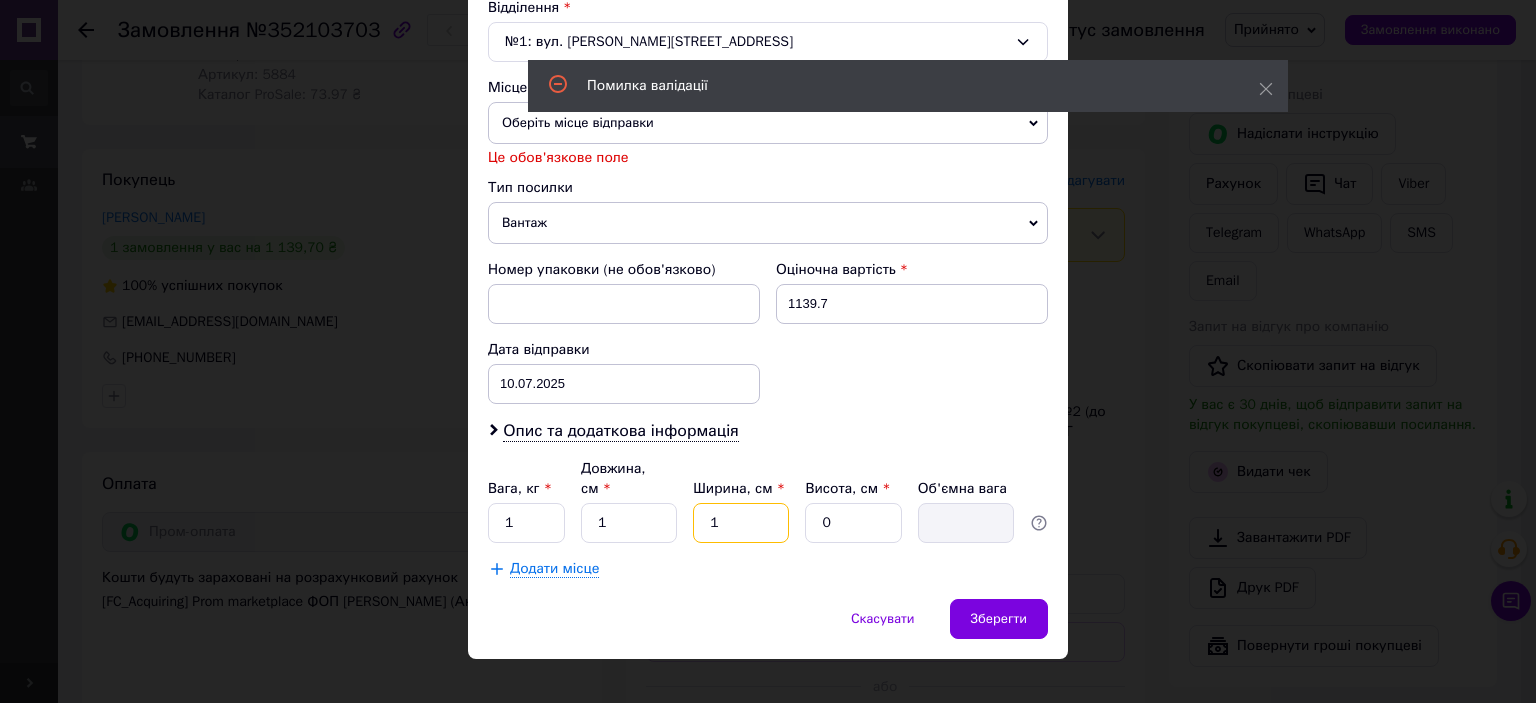 type on "0.1" 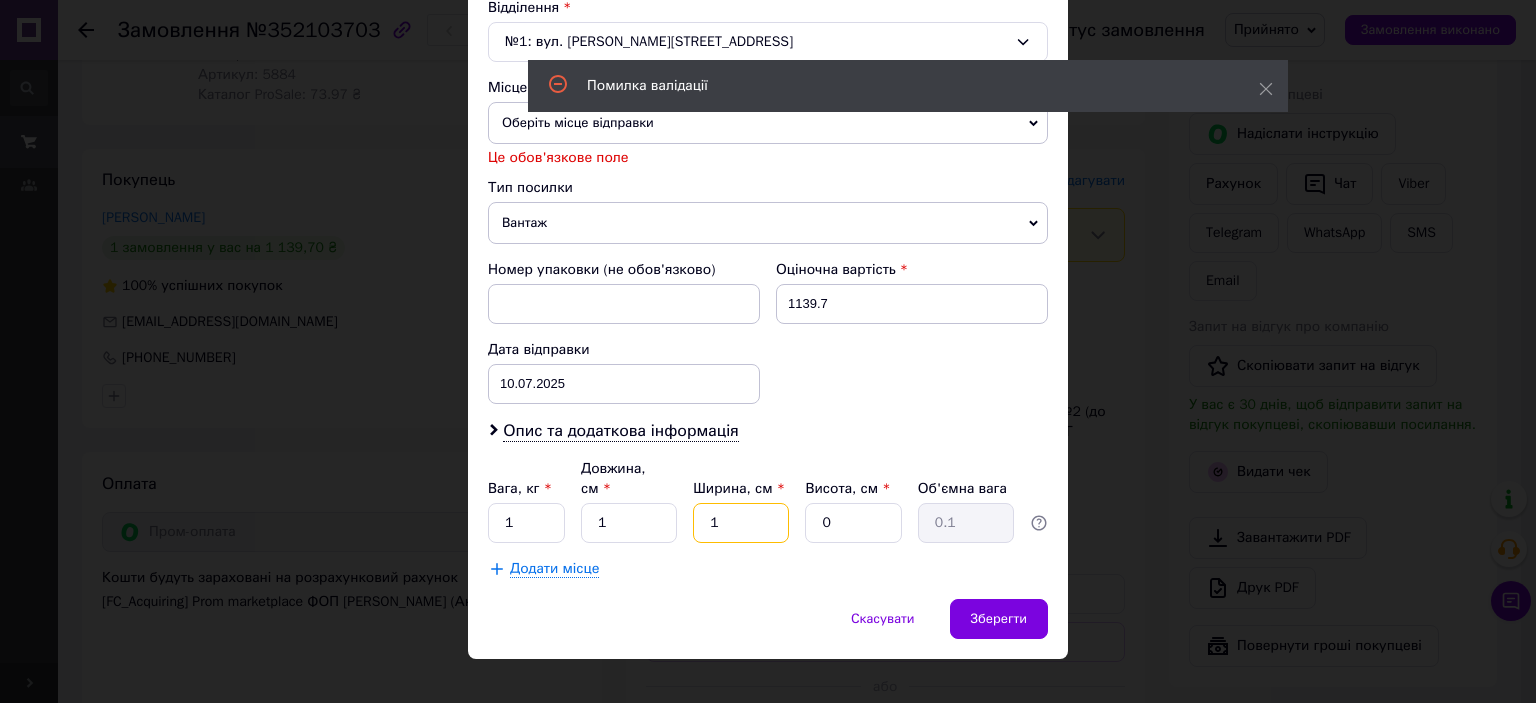 type on "1" 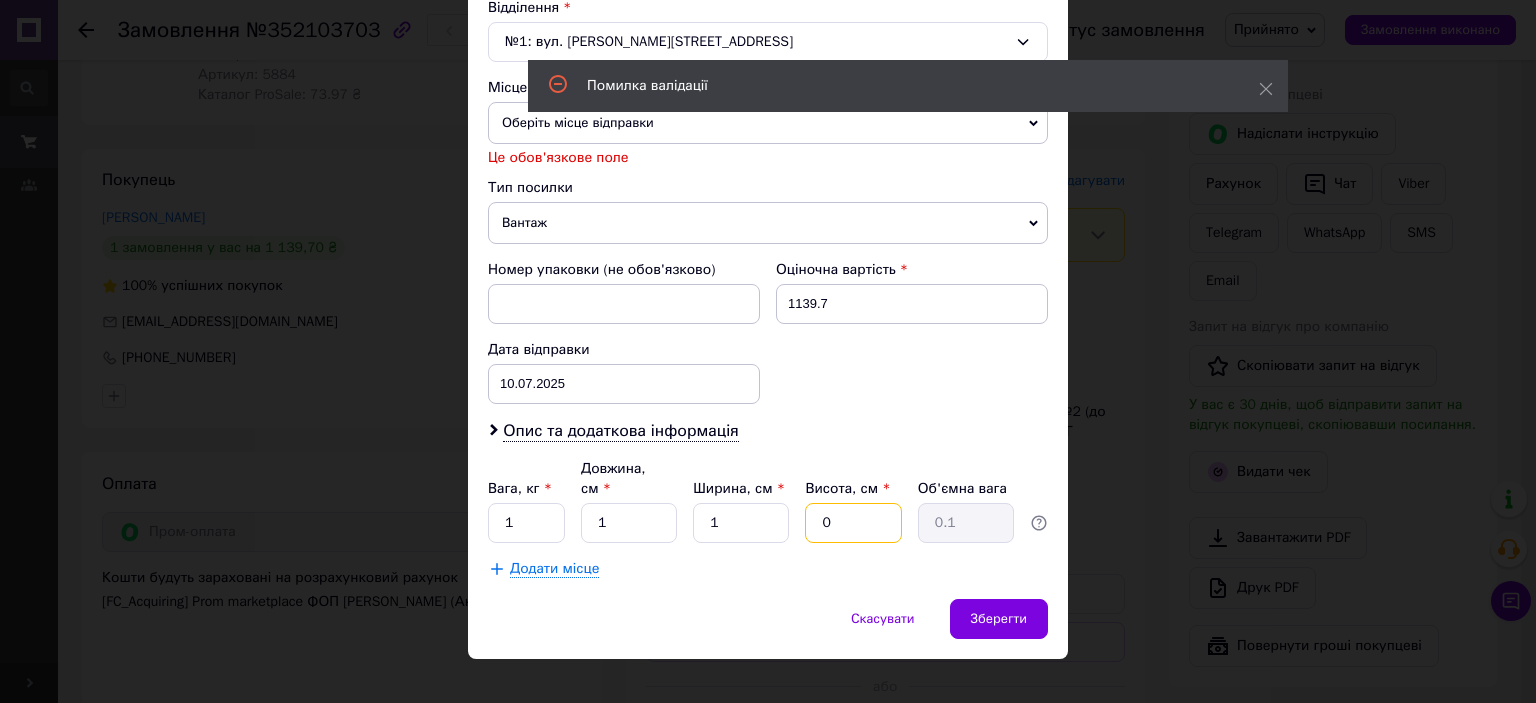 drag, startPoint x: 856, startPoint y: 503, endPoint x: 791, endPoint y: 499, distance: 65.12296 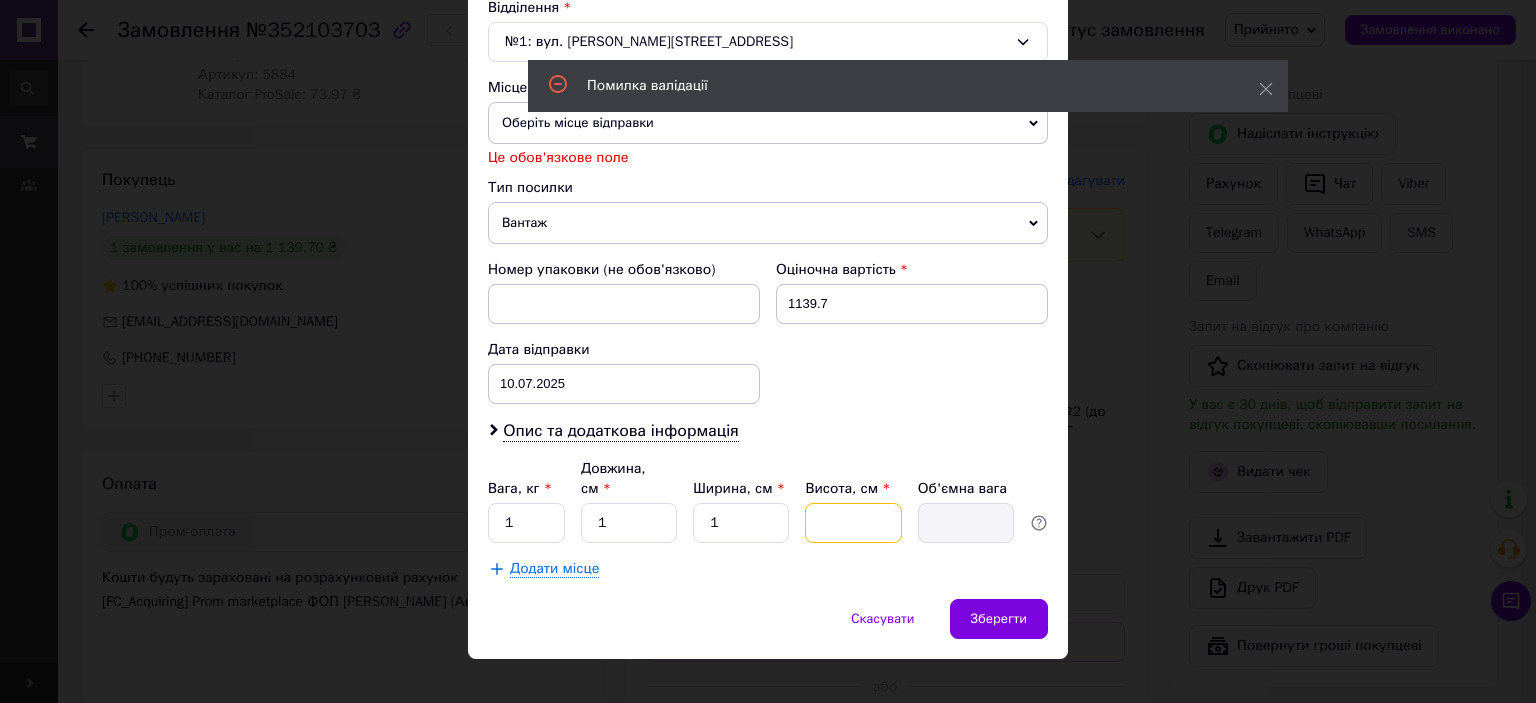type on "1" 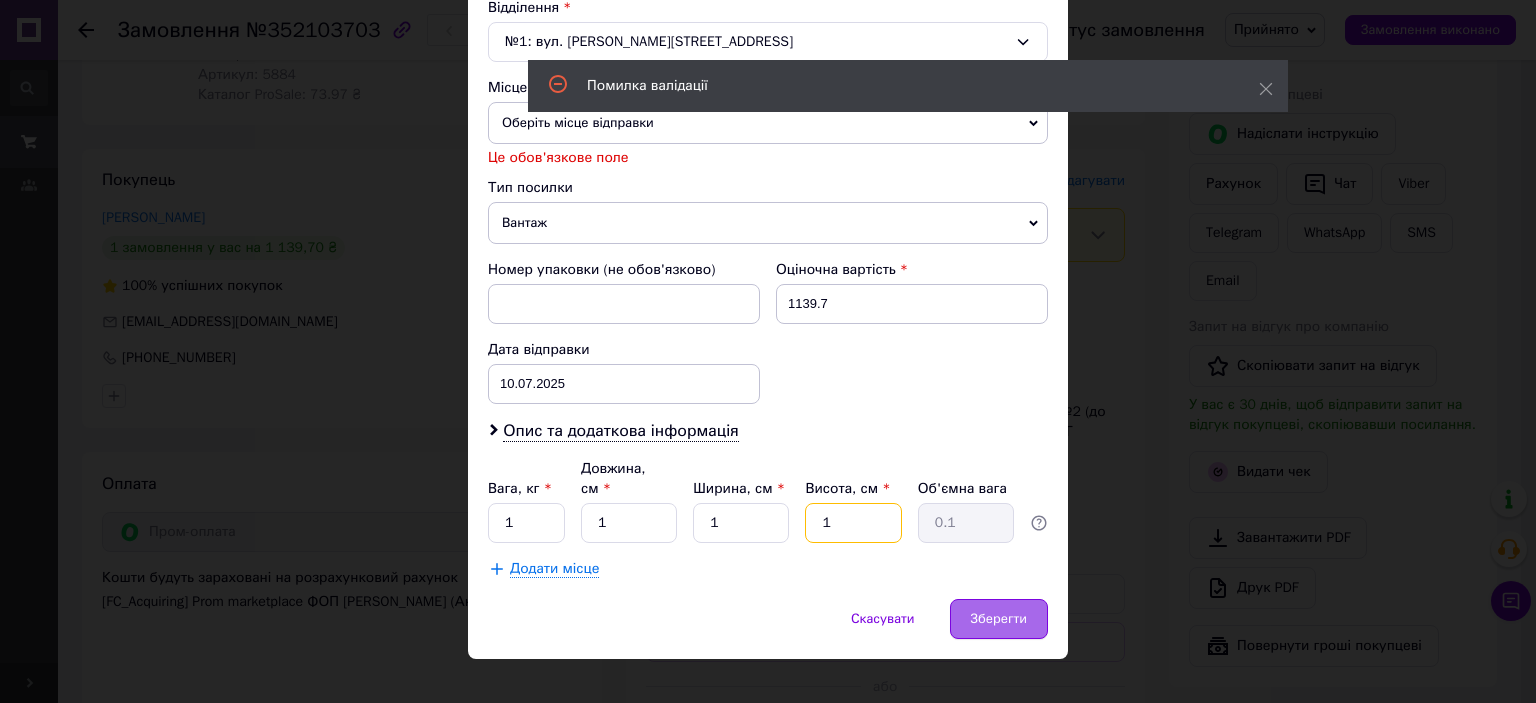 type on "1" 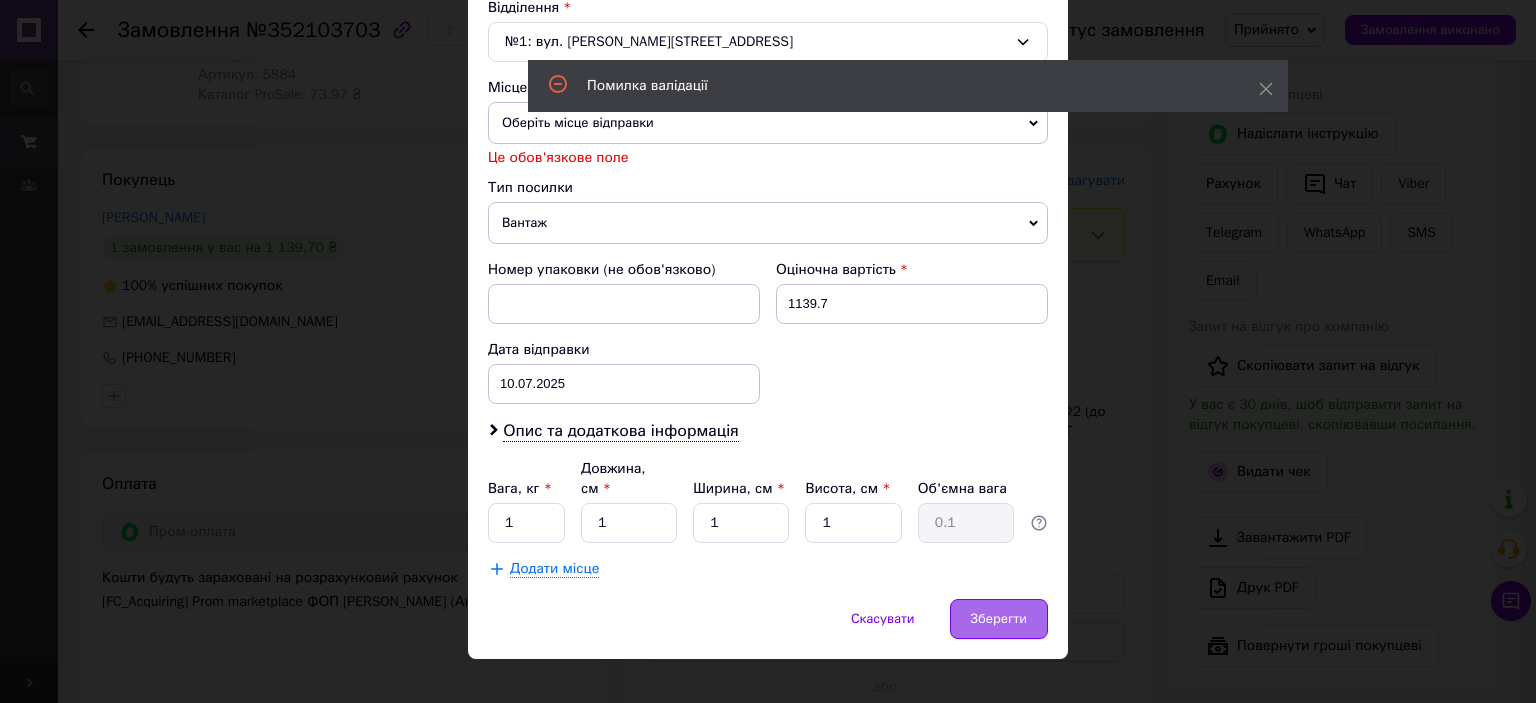 drag, startPoint x: 1011, startPoint y: 598, endPoint x: 998, endPoint y: 596, distance: 13.152946 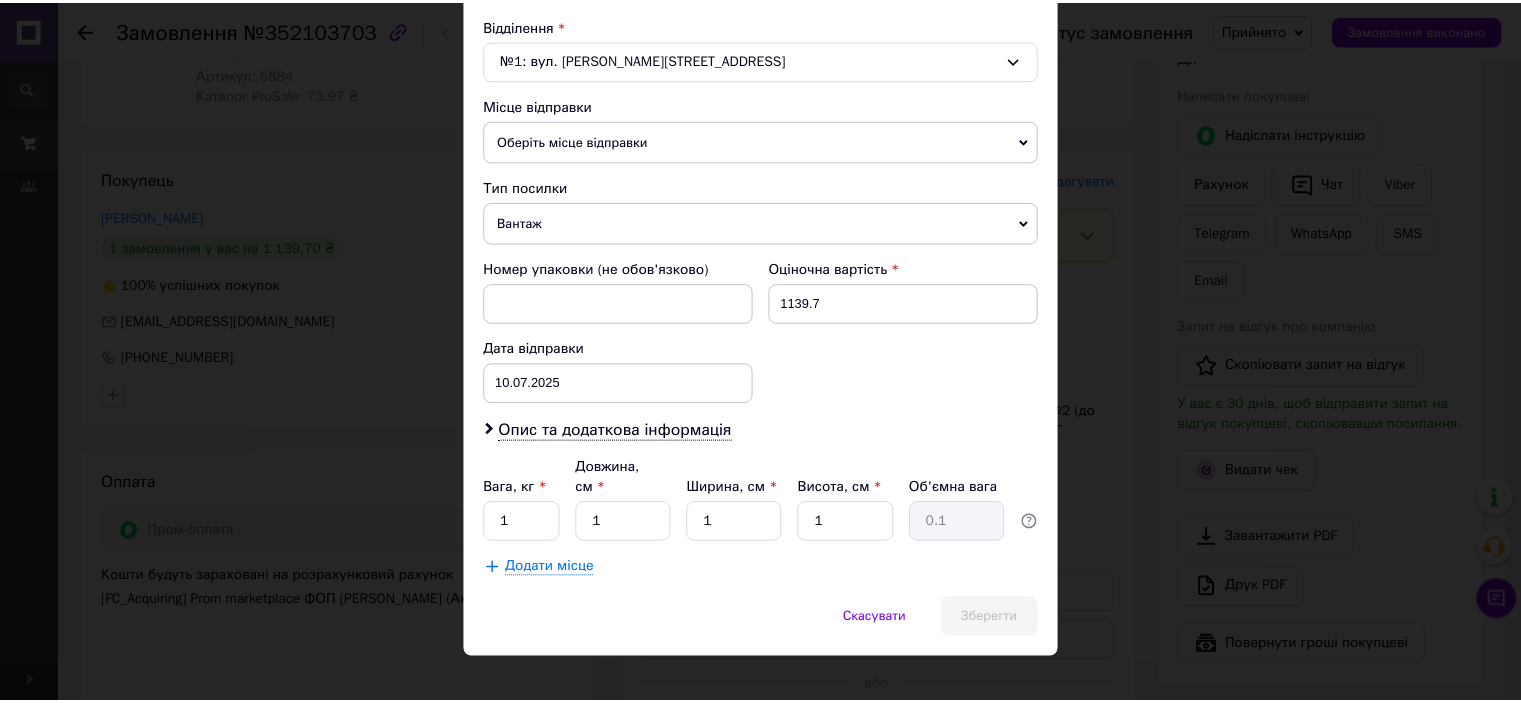 scroll, scrollTop: 405, scrollLeft: 0, axis: vertical 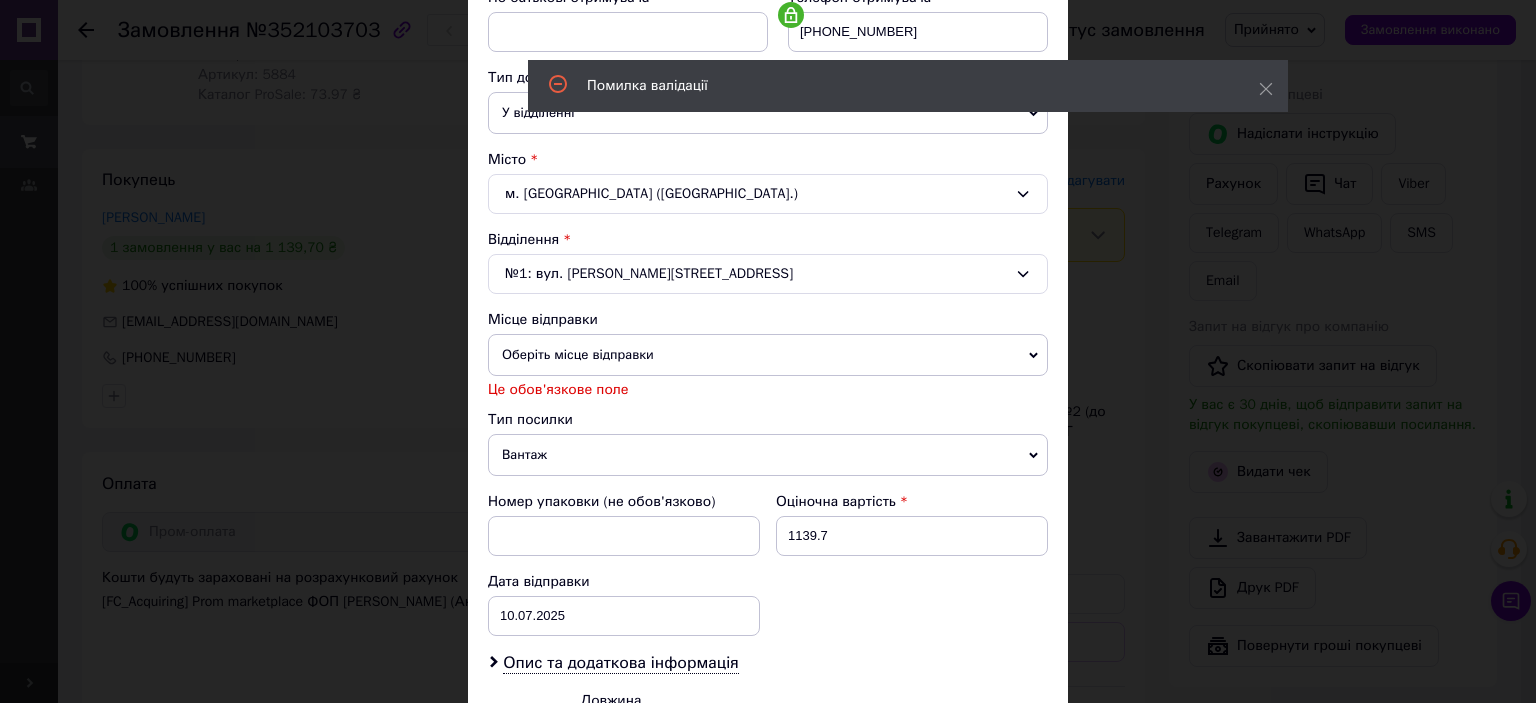 drag, startPoint x: 304, startPoint y: 331, endPoint x: 197, endPoint y: 48, distance: 302.55246 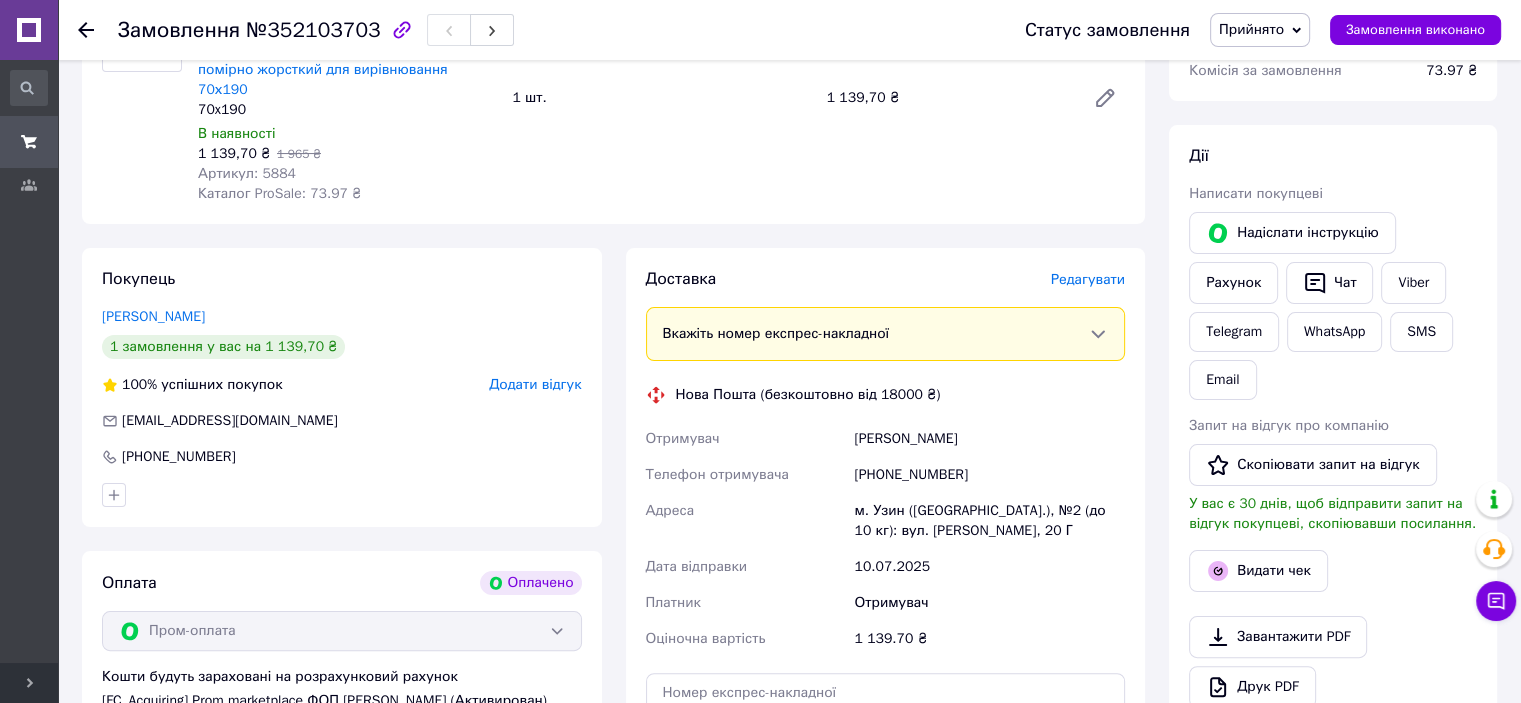 scroll, scrollTop: 400, scrollLeft: 0, axis: vertical 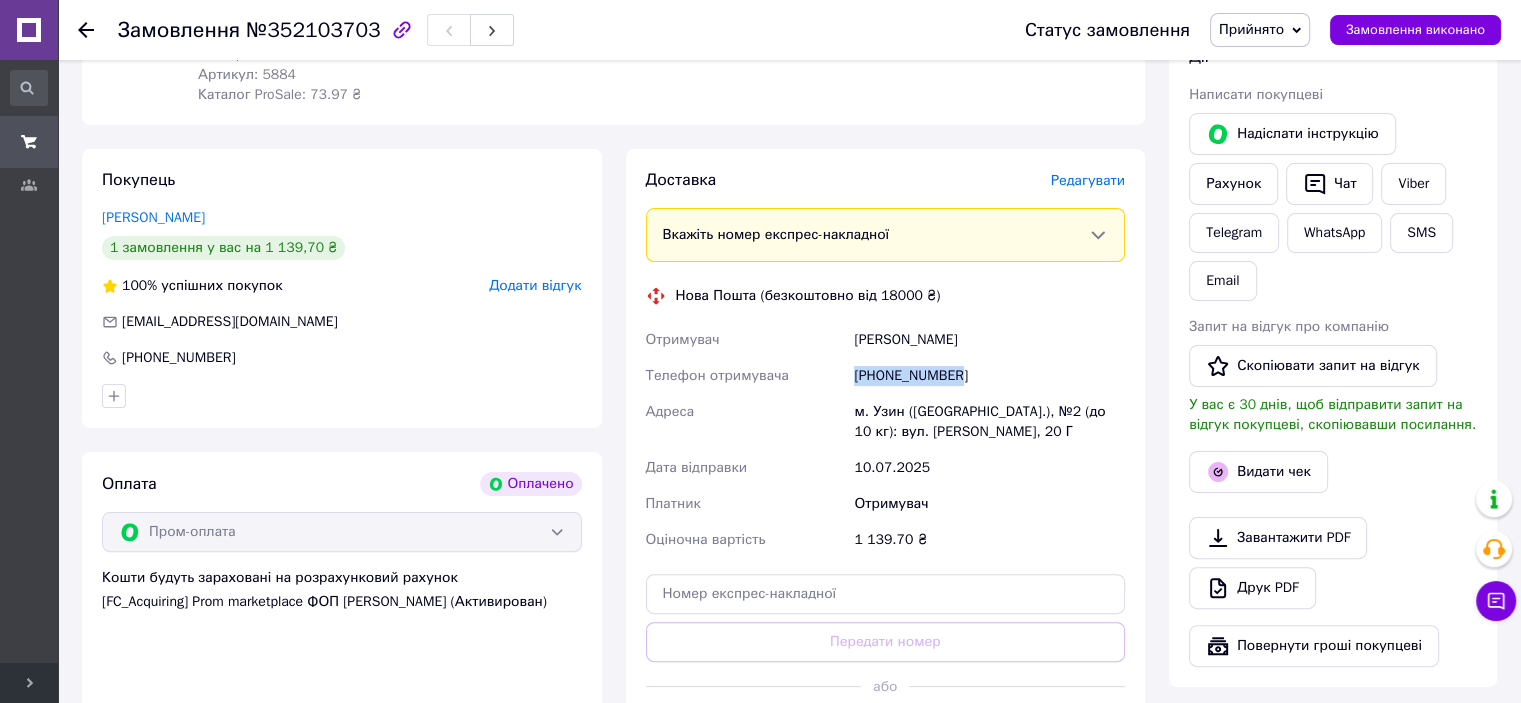drag, startPoint x: 958, startPoint y: 358, endPoint x: 853, endPoint y: 357, distance: 105.00476 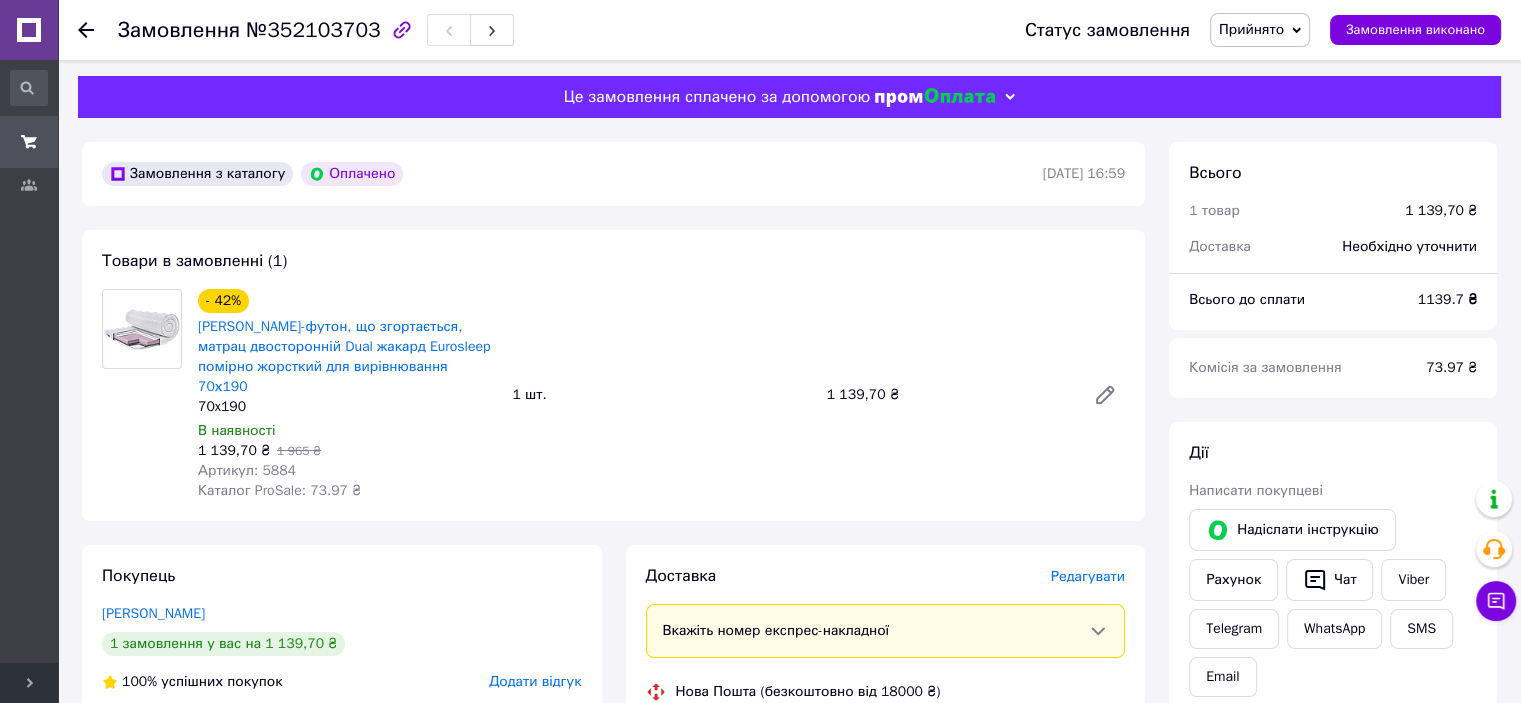 scroll, scrollTop: 0, scrollLeft: 0, axis: both 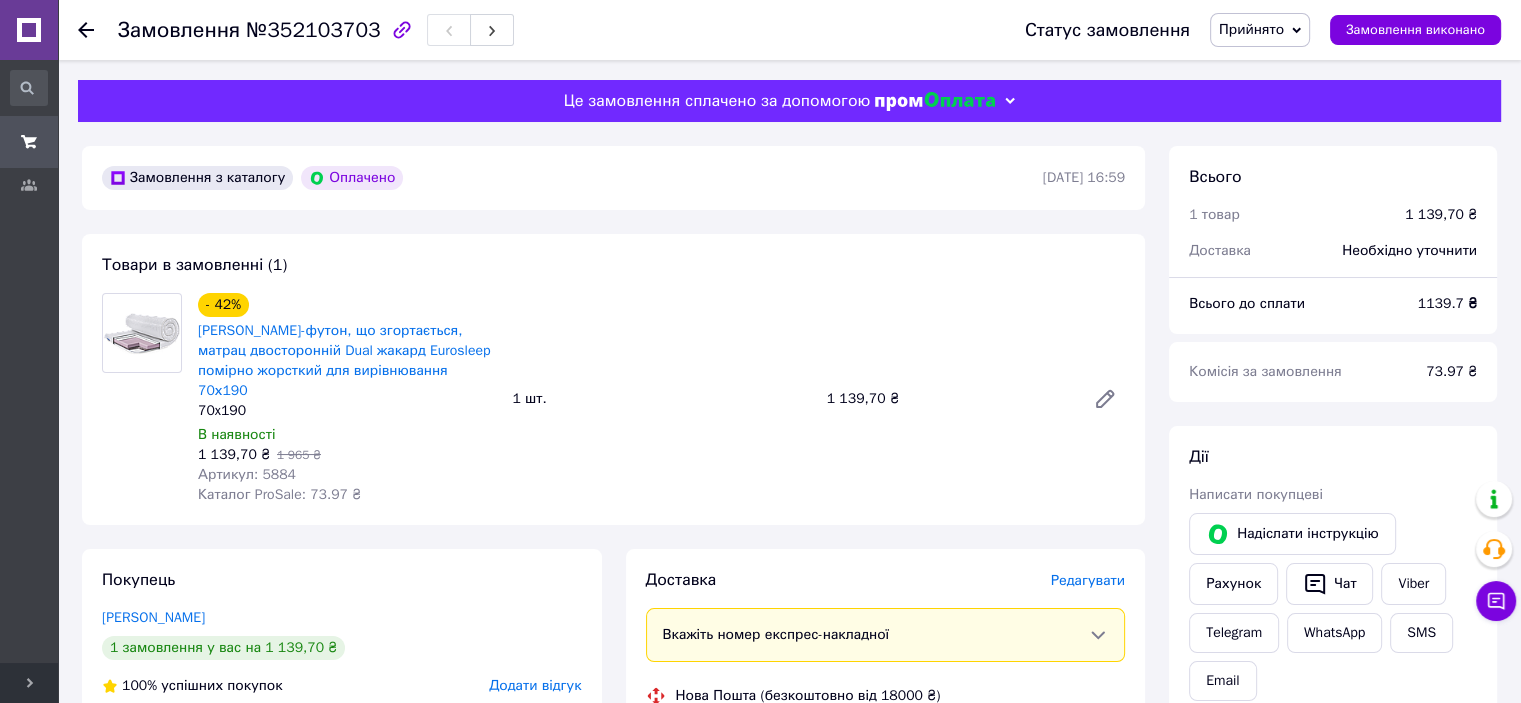 click 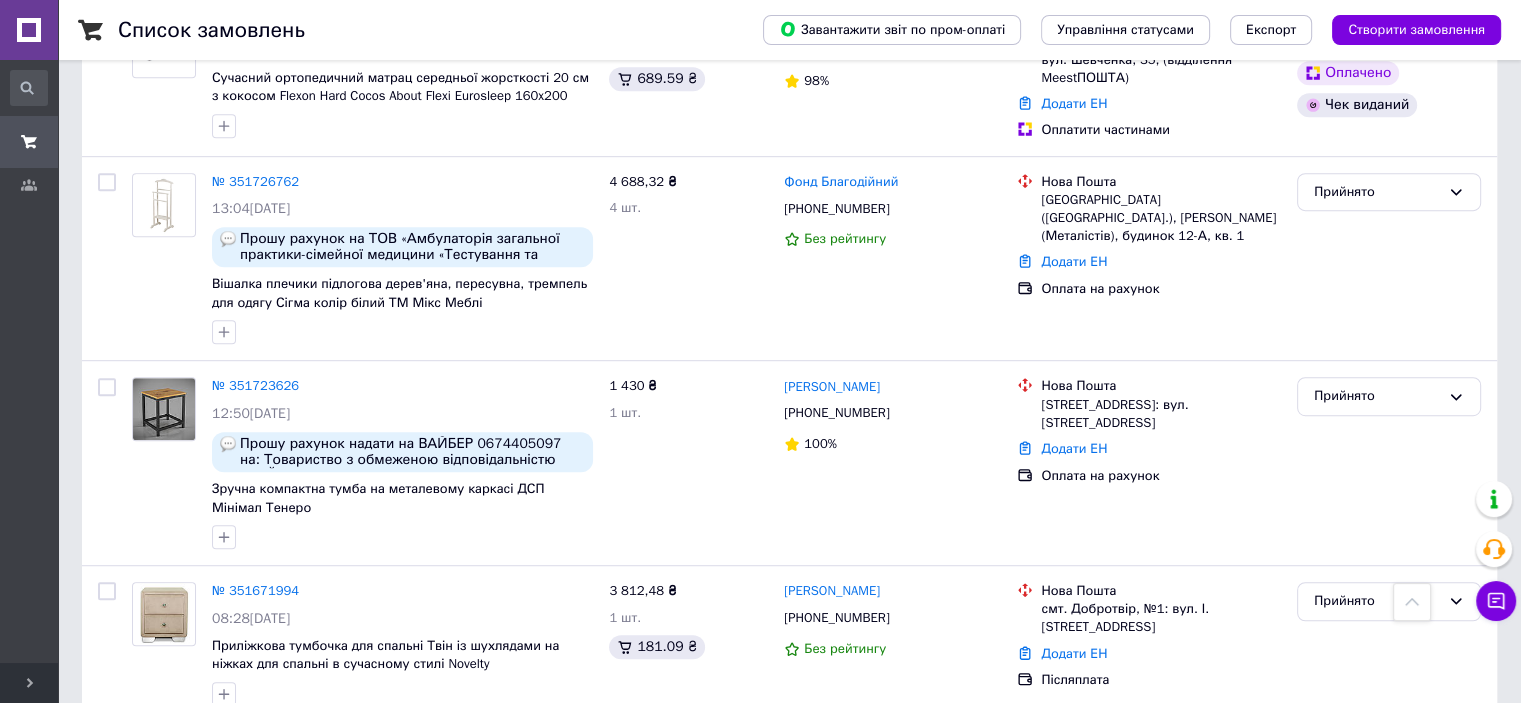 scroll, scrollTop: 1100, scrollLeft: 0, axis: vertical 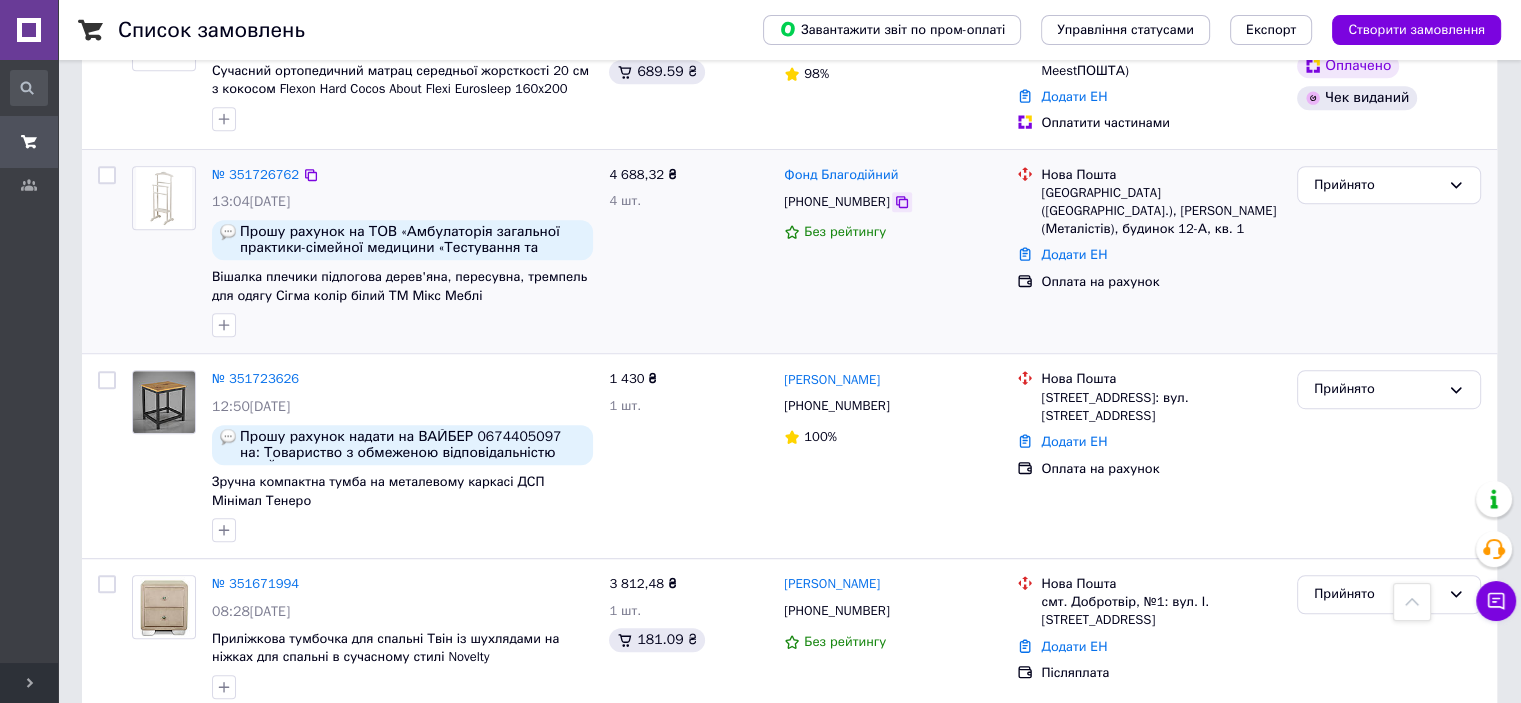 click 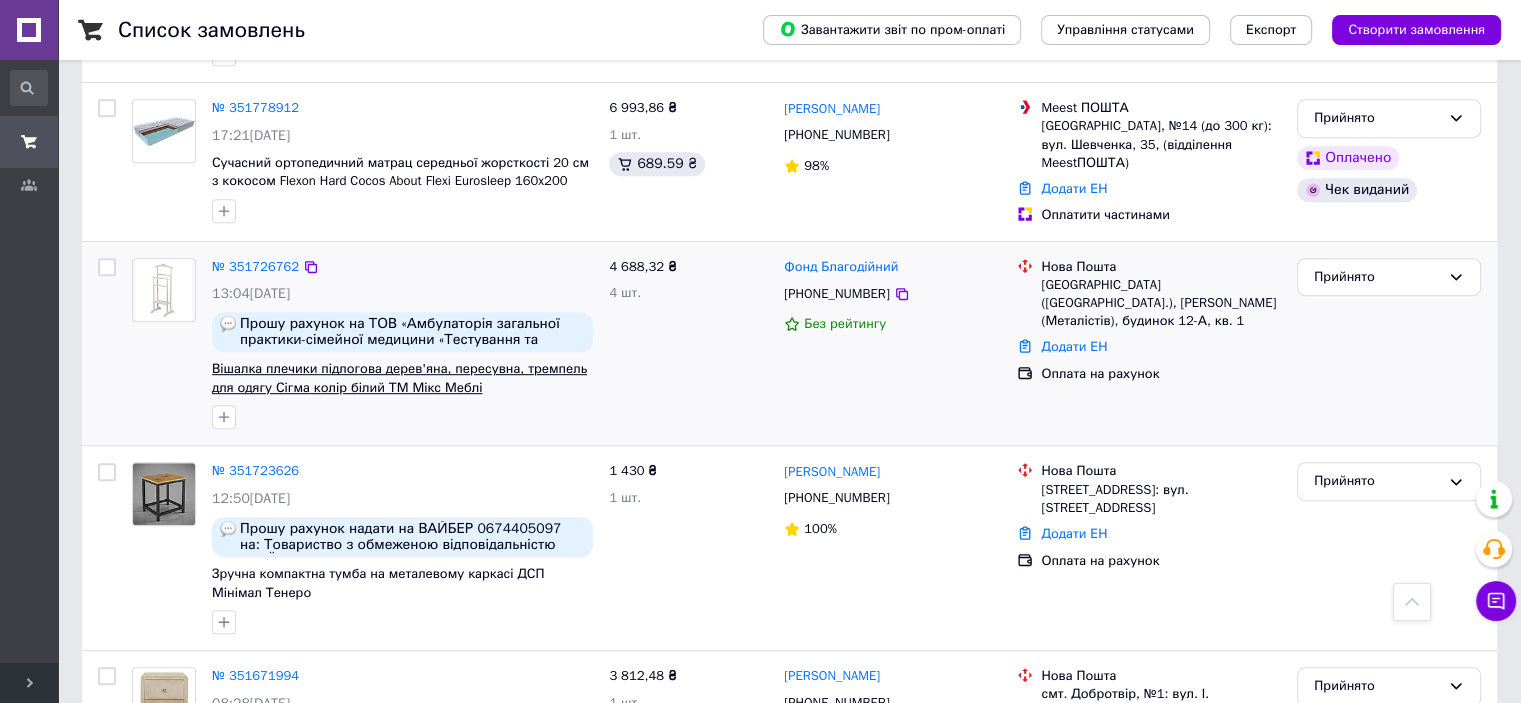 scroll, scrollTop: 1000, scrollLeft: 0, axis: vertical 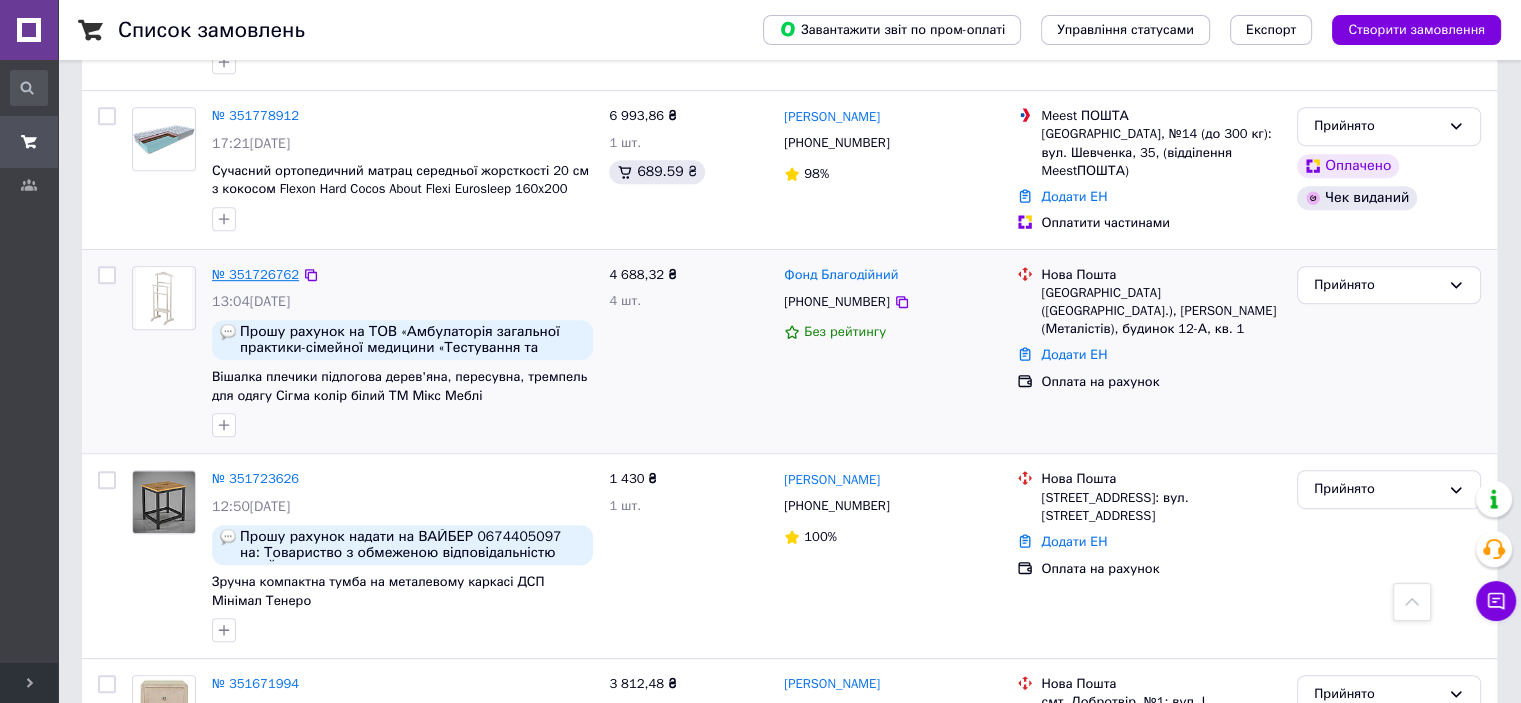 click on "№ 351726762" at bounding box center [255, 274] 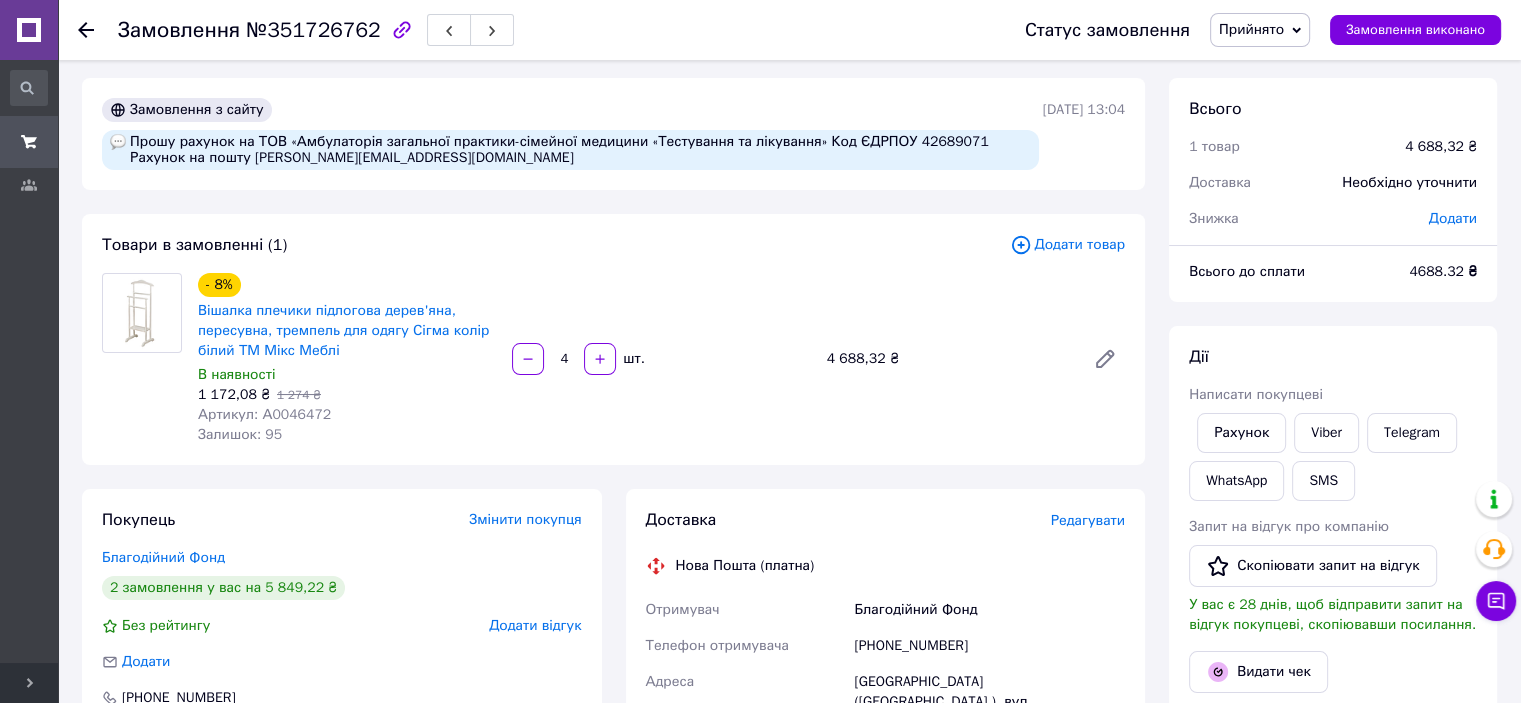 scroll, scrollTop: 0, scrollLeft: 0, axis: both 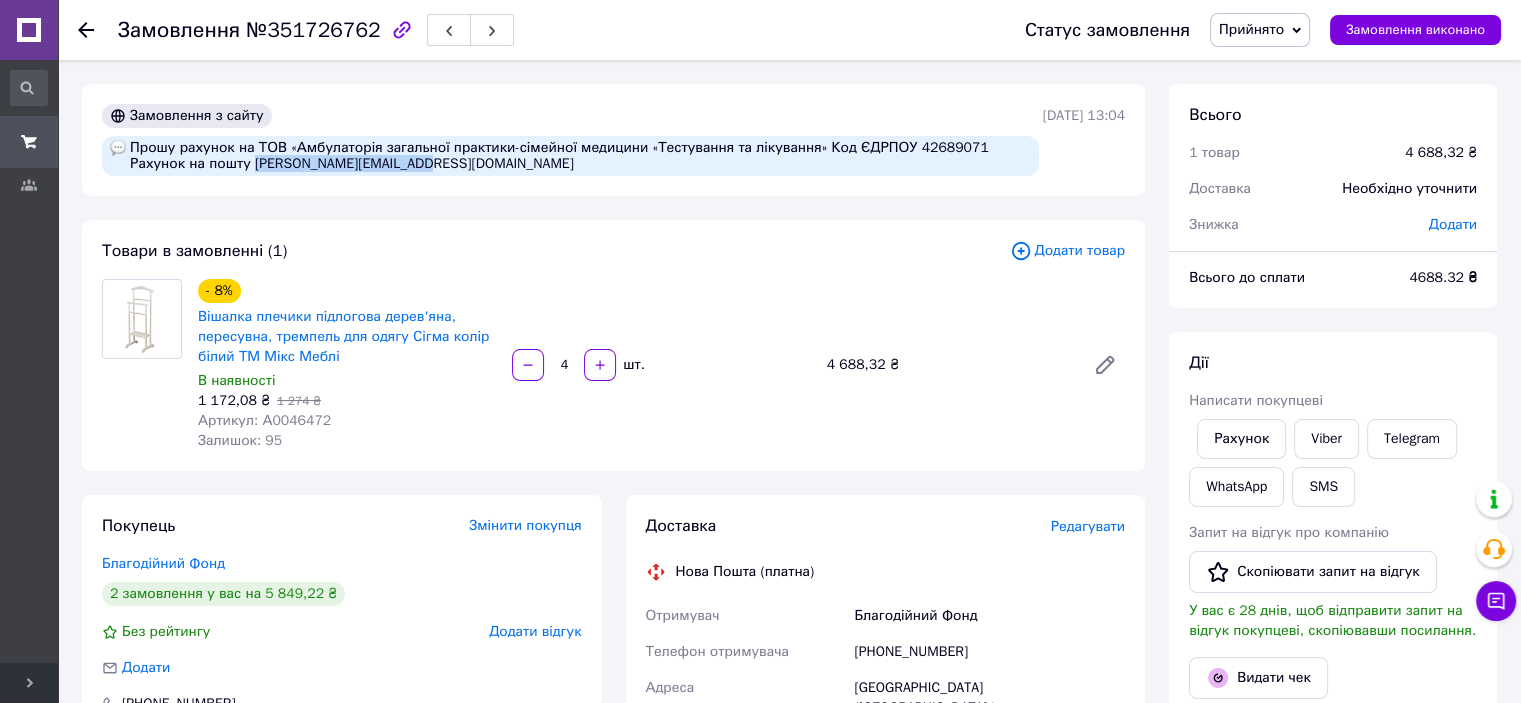 drag, startPoint x: 408, startPoint y: 169, endPoint x: 251, endPoint y: 170, distance: 157.00319 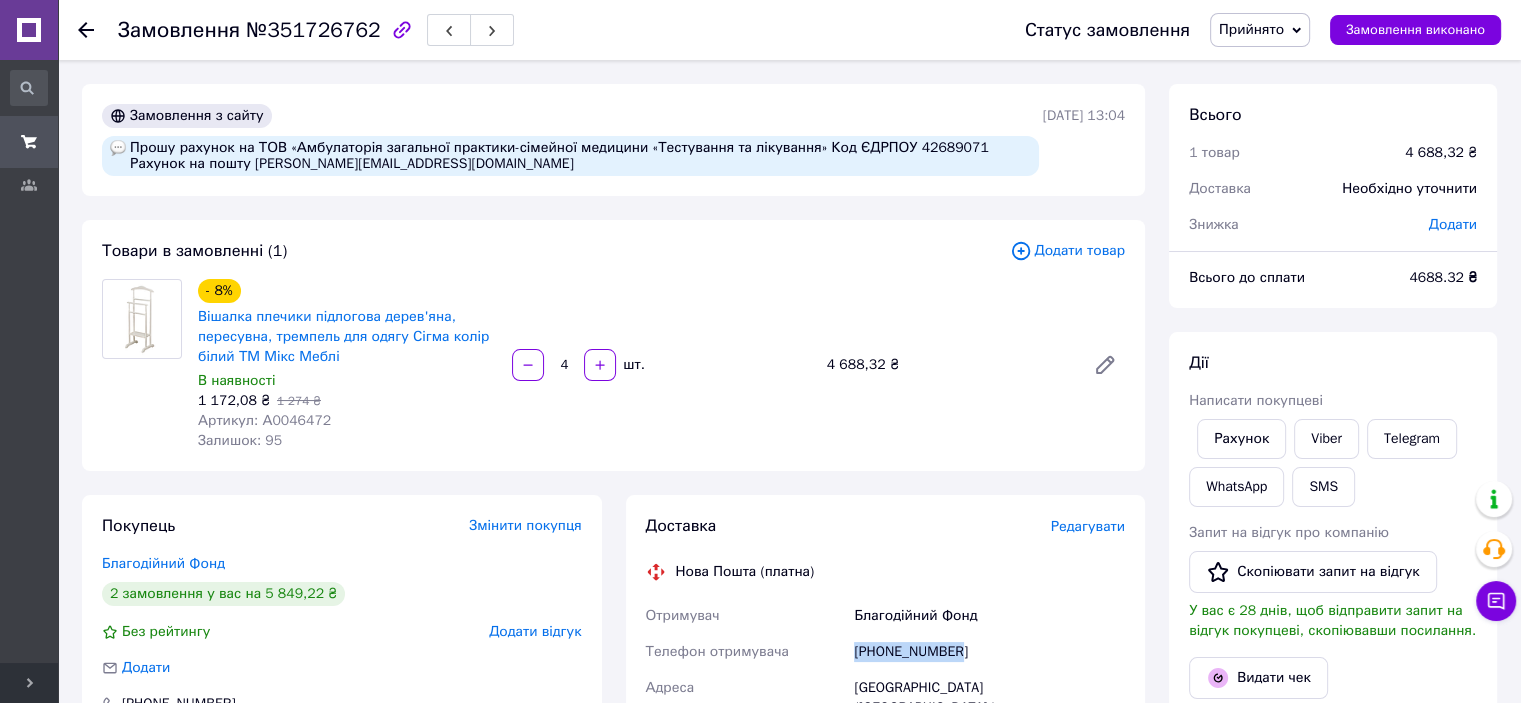 drag, startPoint x: 950, startPoint y: 657, endPoint x: 817, endPoint y: 645, distance: 133.54025 